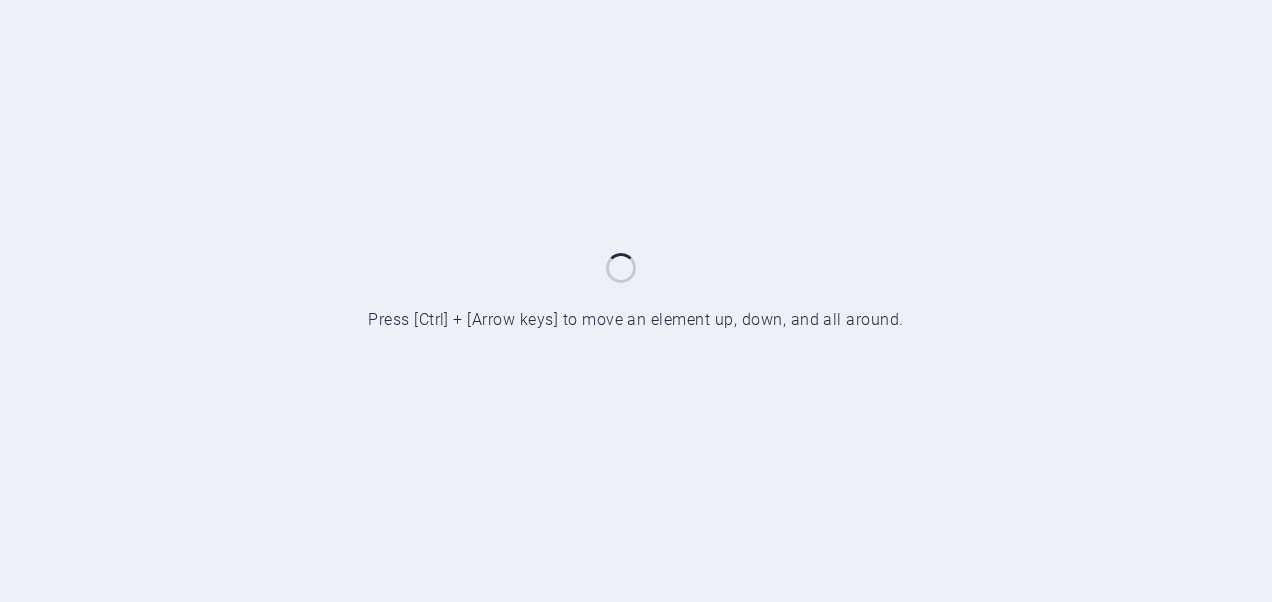 scroll, scrollTop: 0, scrollLeft: 0, axis: both 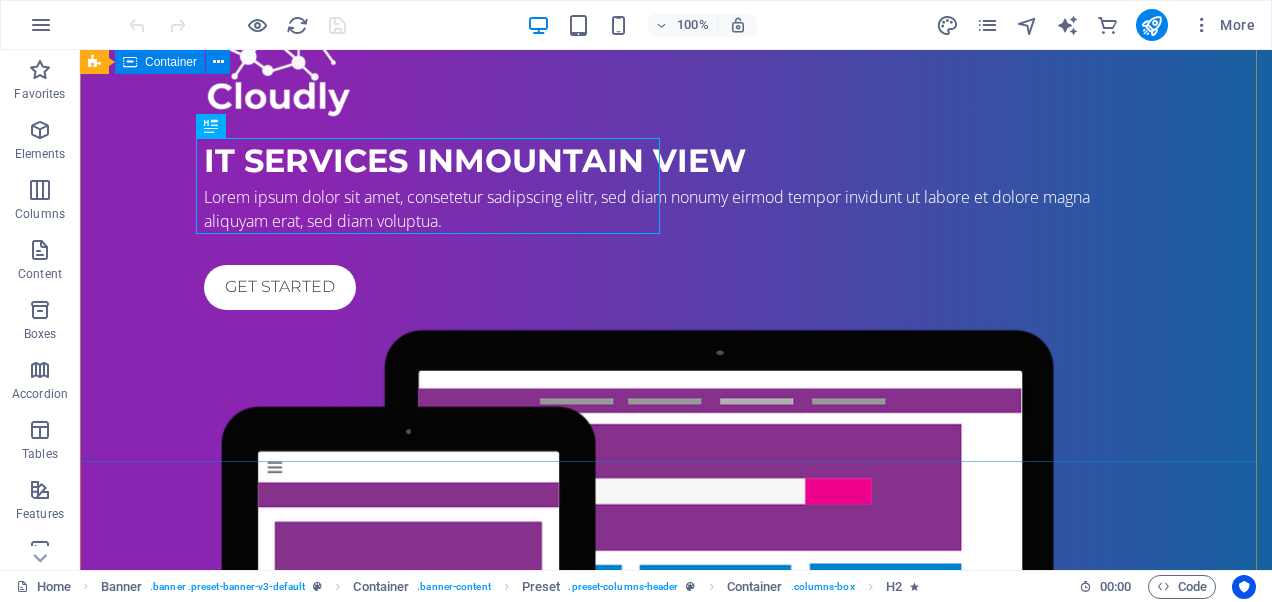 click on "IT Services in  [GEOGRAPHIC_DATA] Lorem ipsum dolor sit amet, consetetur sadipscing elitr, sed diam nonumy eirmod tempor invidunt ut labore et dolore magna aliquyam erat, sed diam voluptua. Get started" at bounding box center [676, 456] 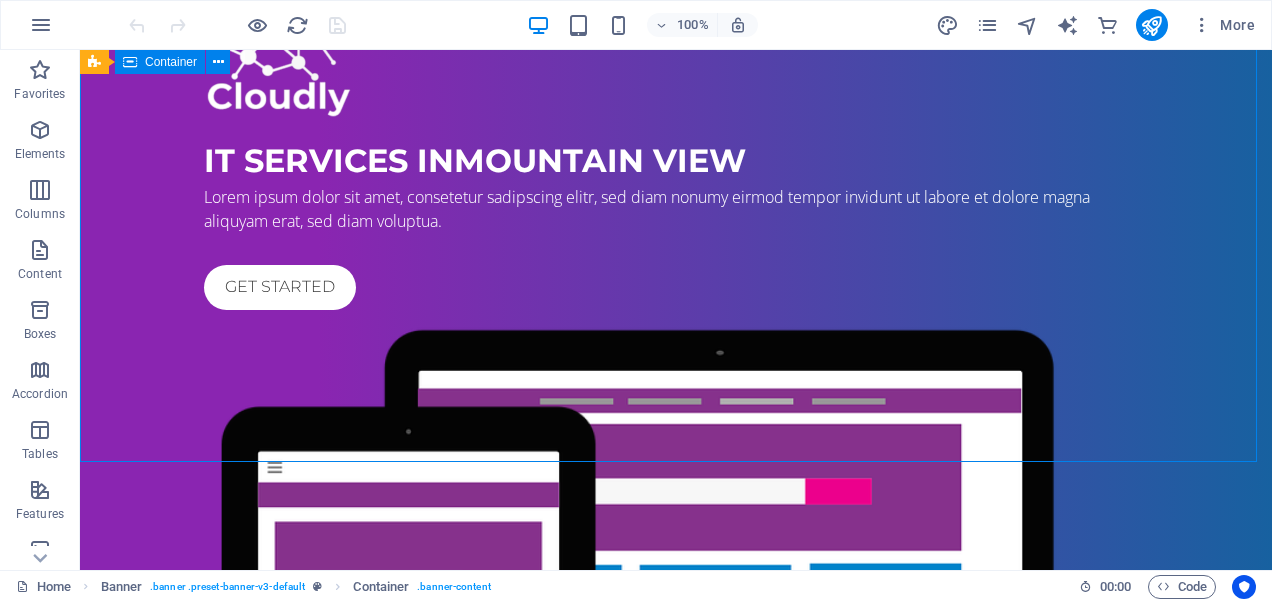 click on "IT Services in  [GEOGRAPHIC_DATA] Lorem ipsum dolor sit amet, consetetur sadipscing elitr, sed diam nonumy eirmod tempor invidunt ut labore et dolore magna aliquyam erat, sed diam voluptua. Get started" at bounding box center (676, 456) 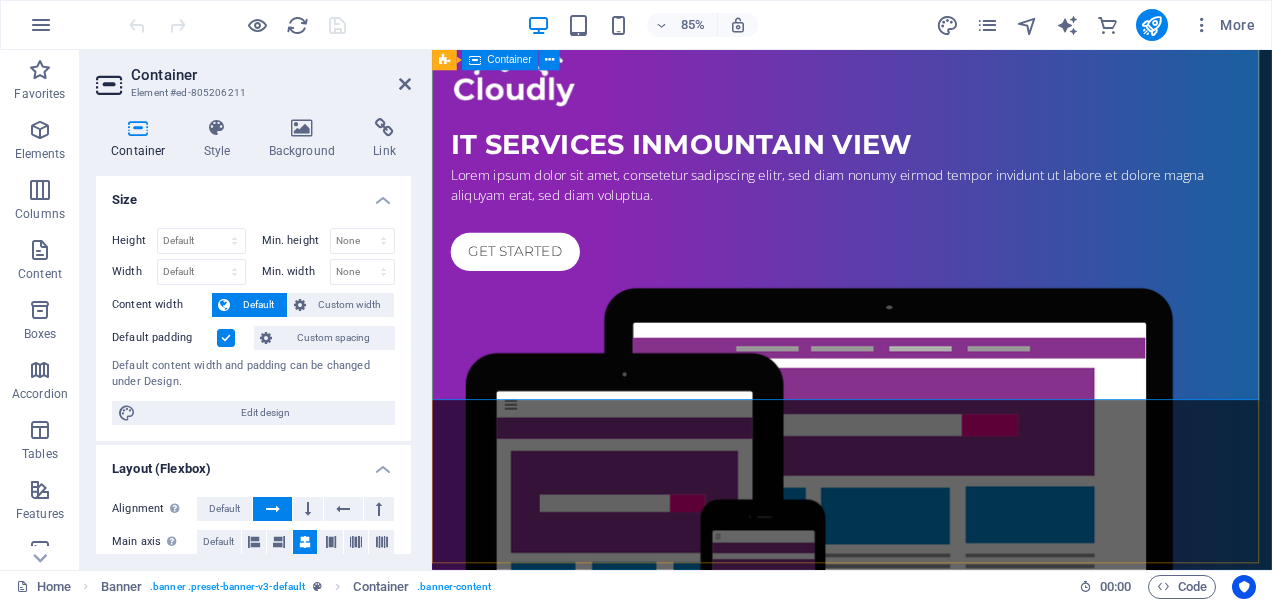 click on "IT Services in  [GEOGRAPHIC_DATA] Lorem ipsum dolor sit amet, consetetur sadipscing elitr, sed diam nonumy eirmod tempor invidunt ut labore et dolore magna aliquyam erat, sed diam voluptua. Get started" at bounding box center (926, 456) 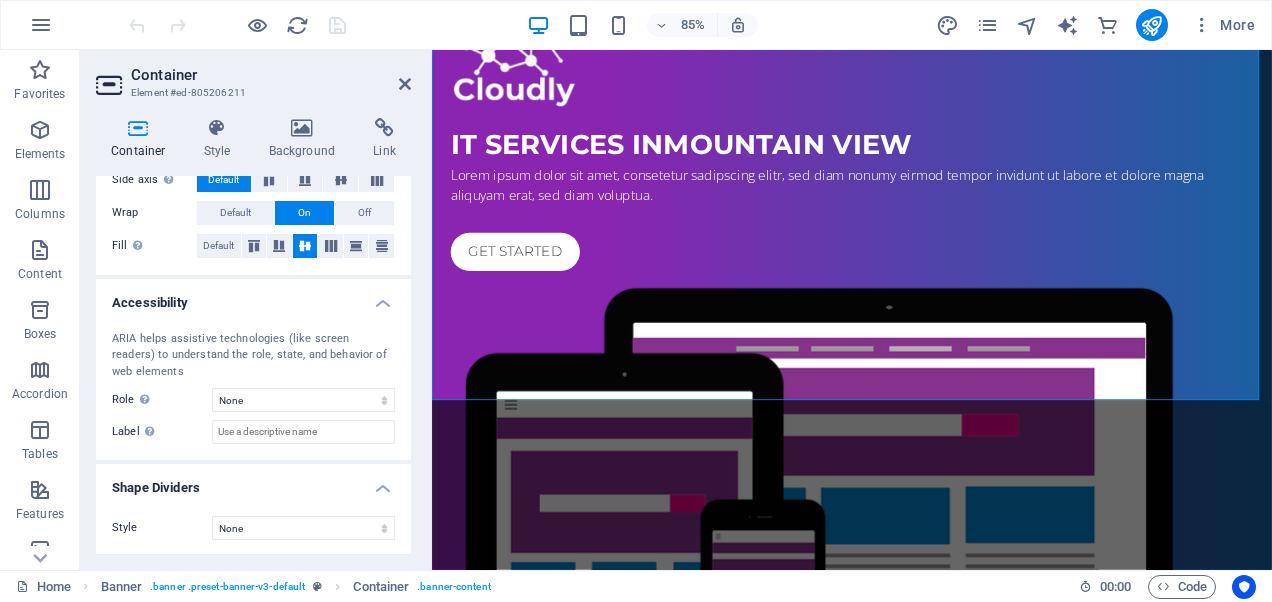 scroll, scrollTop: 0, scrollLeft: 0, axis: both 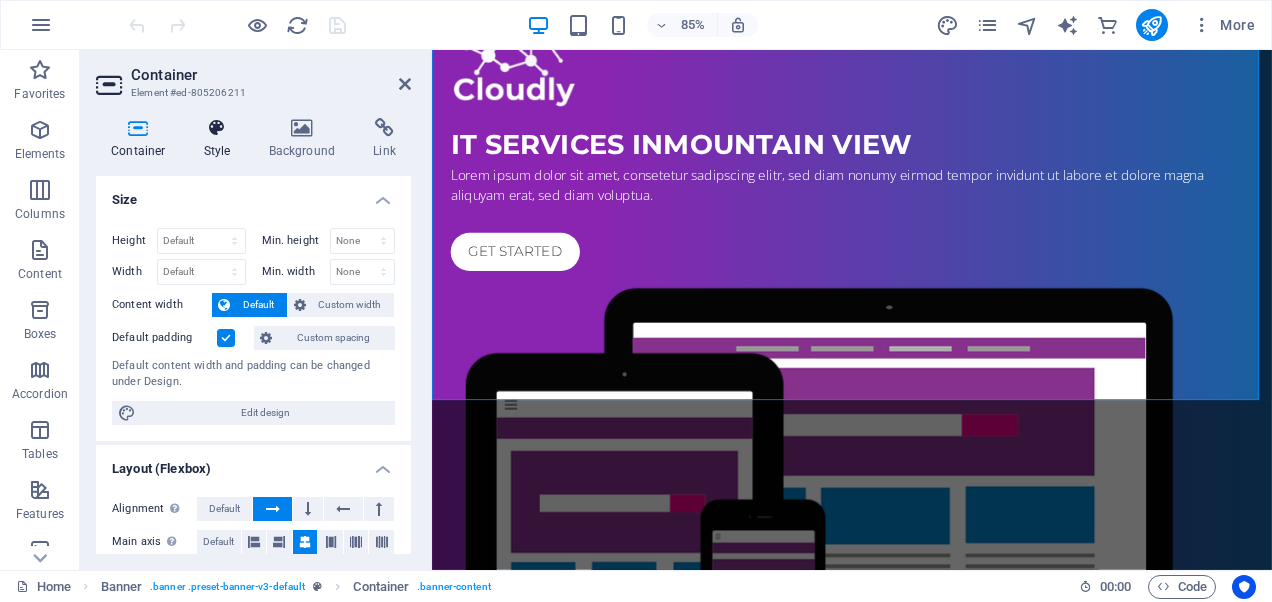 click on "Style" at bounding box center [221, 139] 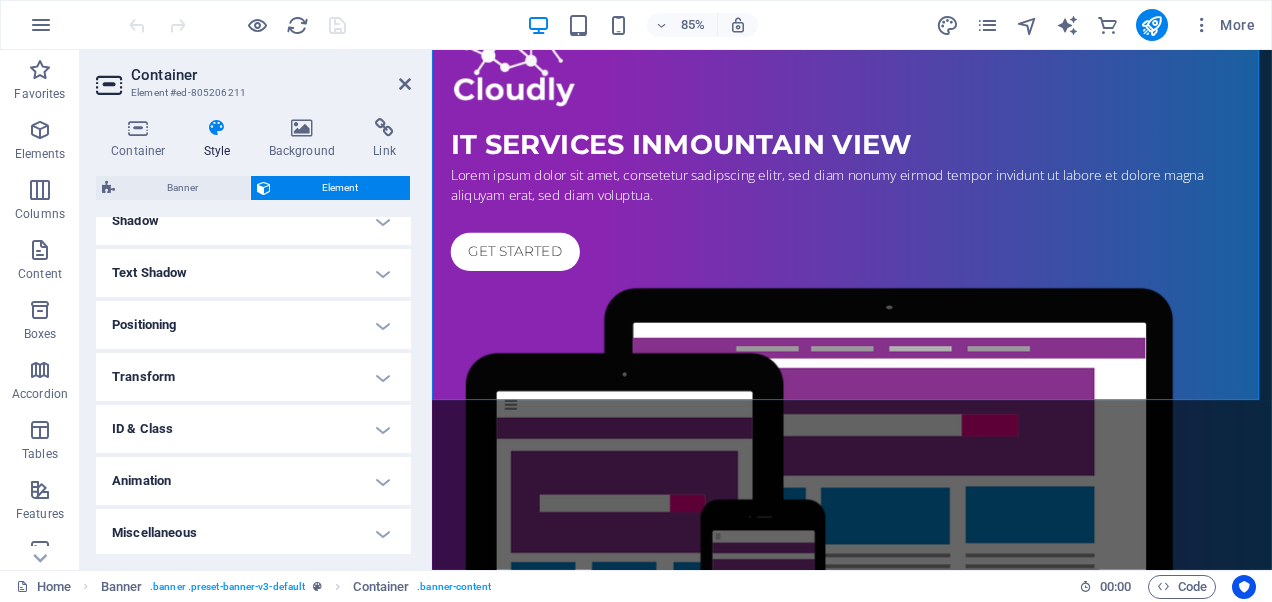scroll, scrollTop: 507, scrollLeft: 0, axis: vertical 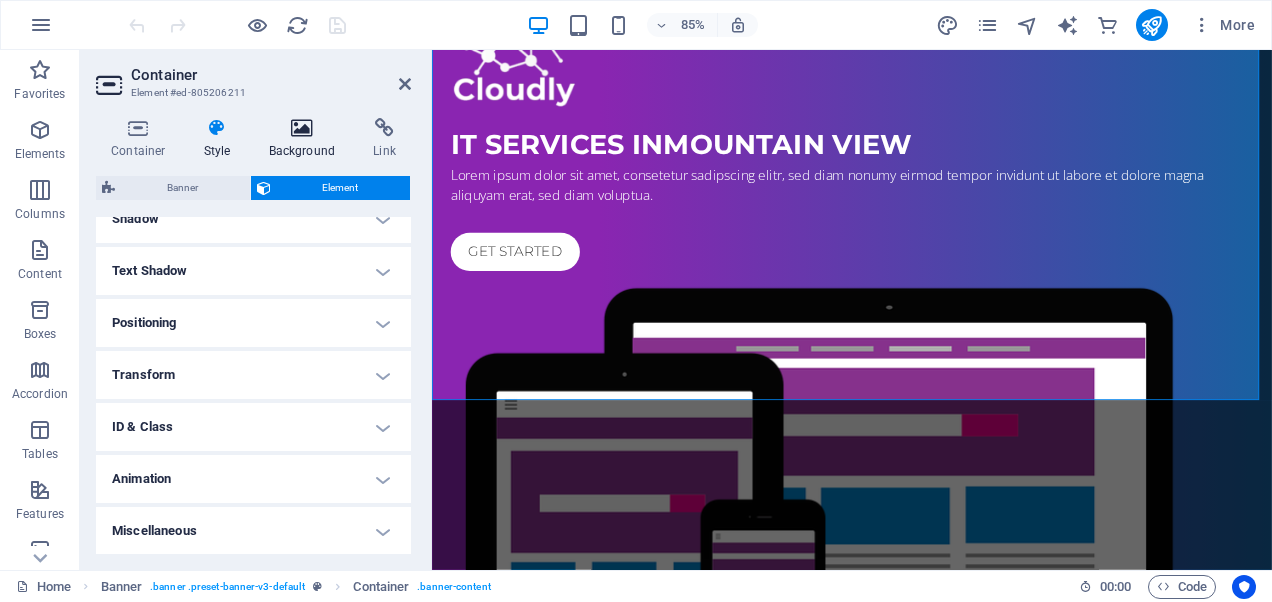click on "Background" at bounding box center [306, 139] 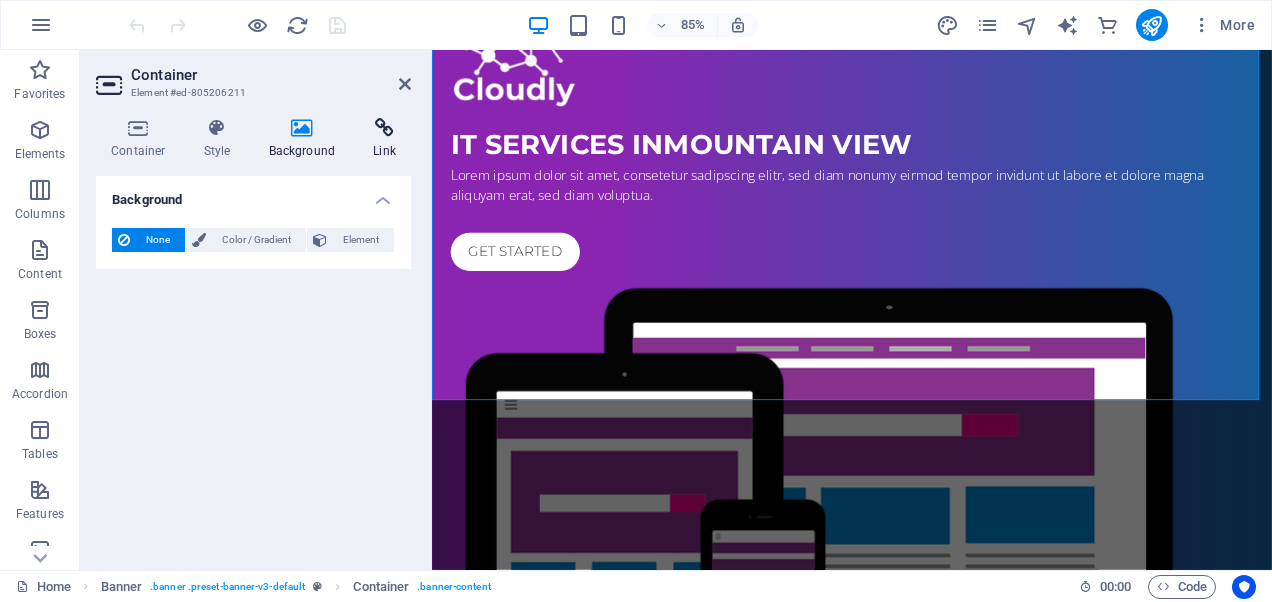 click on "Link" at bounding box center (384, 139) 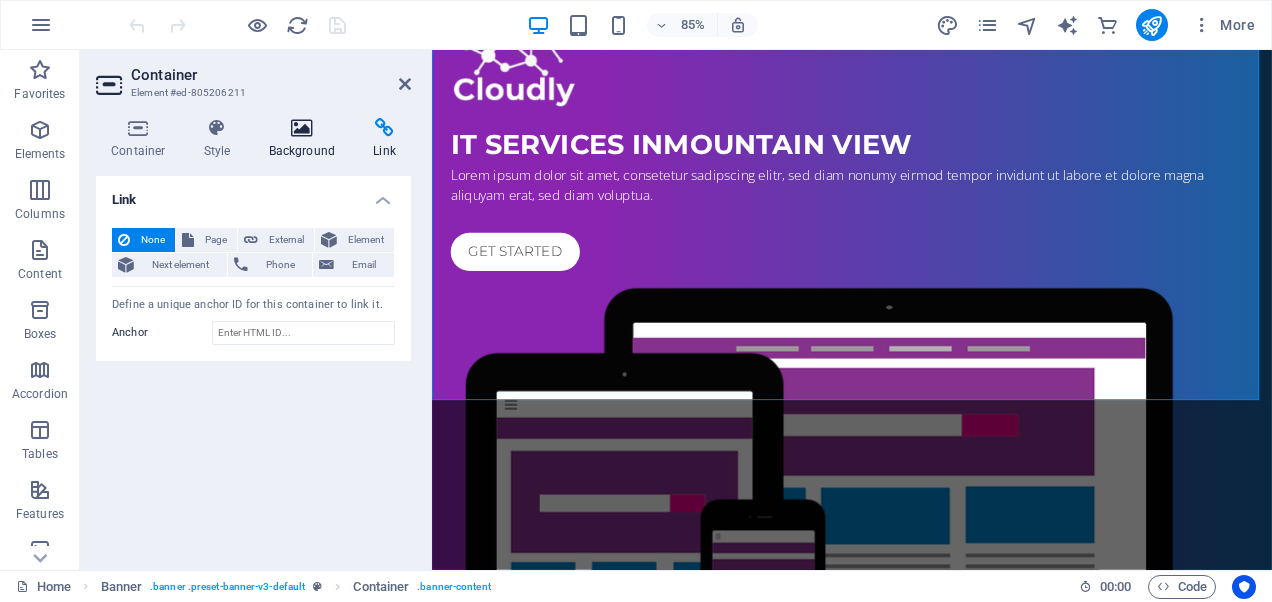 click on "Background" at bounding box center [306, 139] 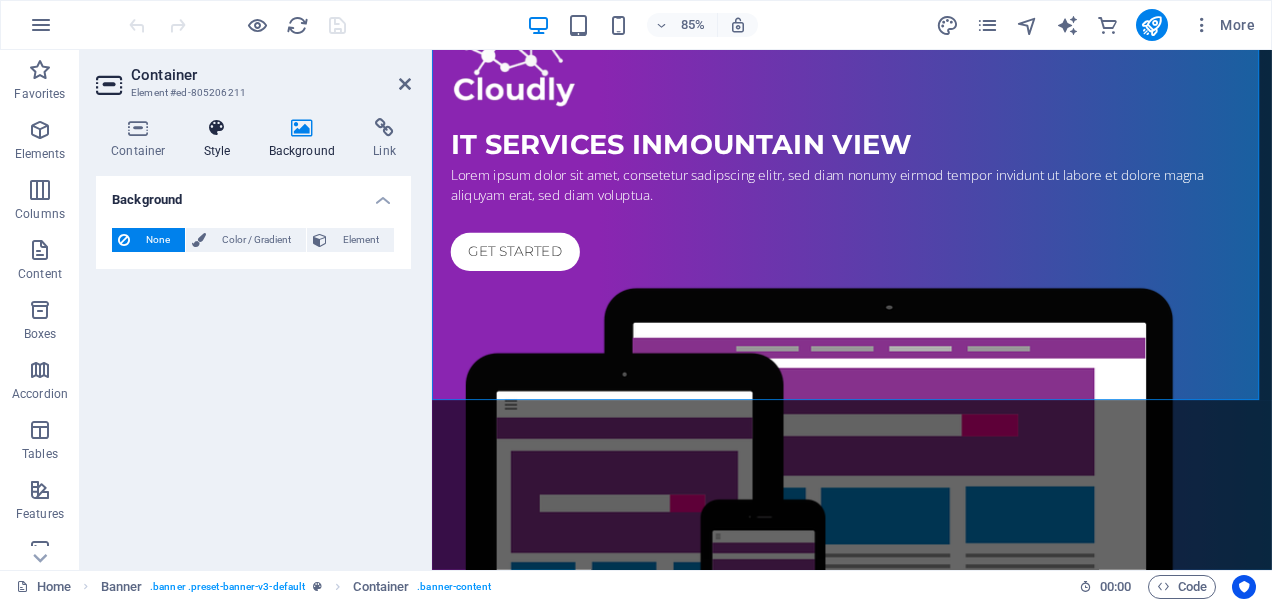 click on "Style" at bounding box center (221, 139) 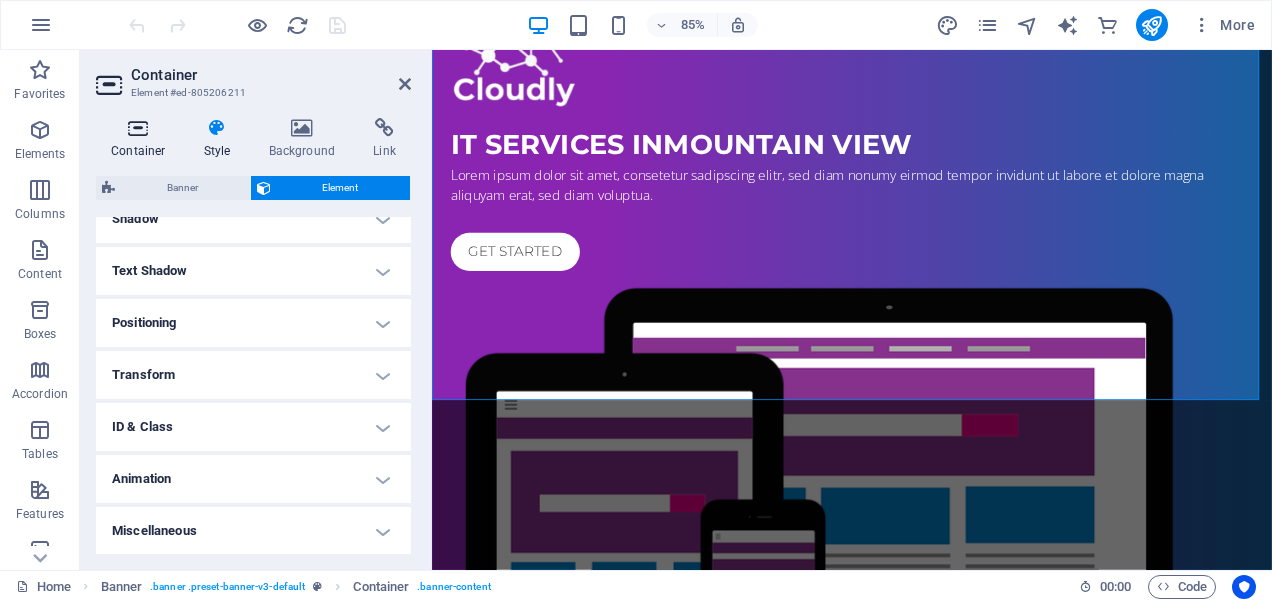 click on "Container" at bounding box center [142, 139] 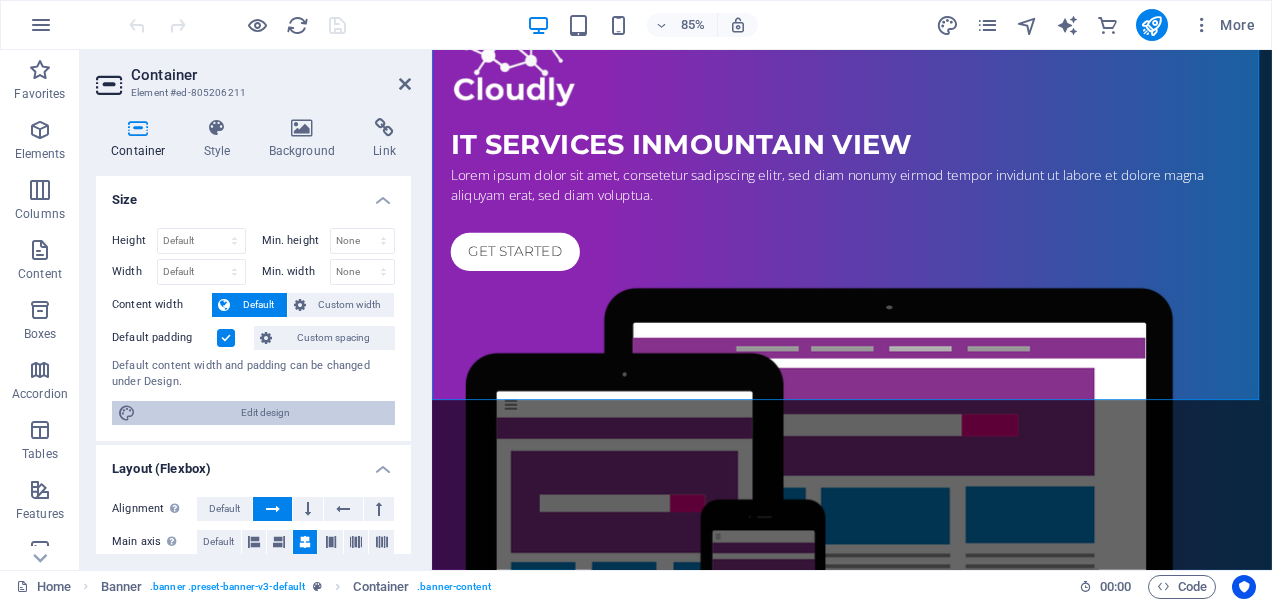 click on "Edit design" at bounding box center (265, 413) 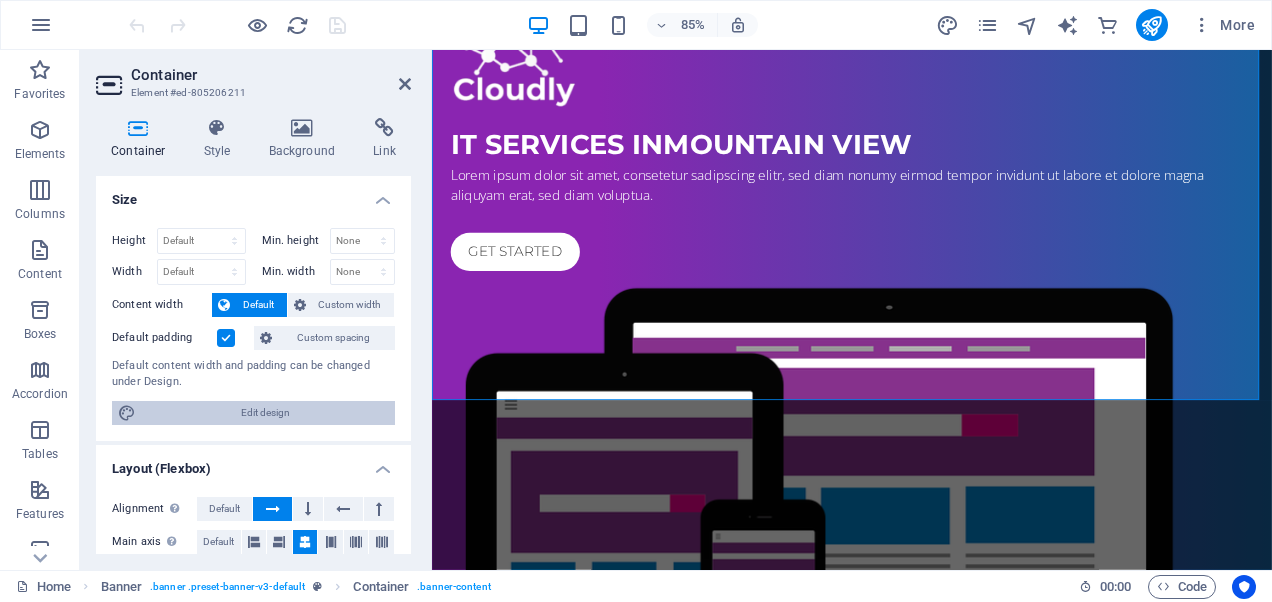 select on "rem" 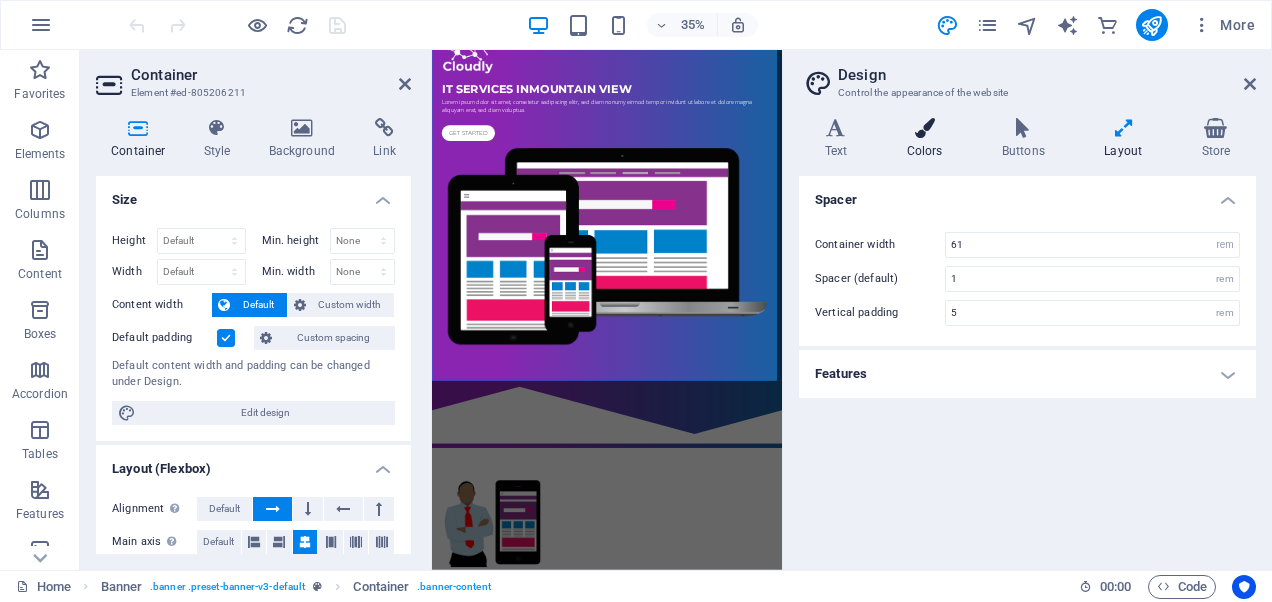 click on "Colors" at bounding box center (928, 139) 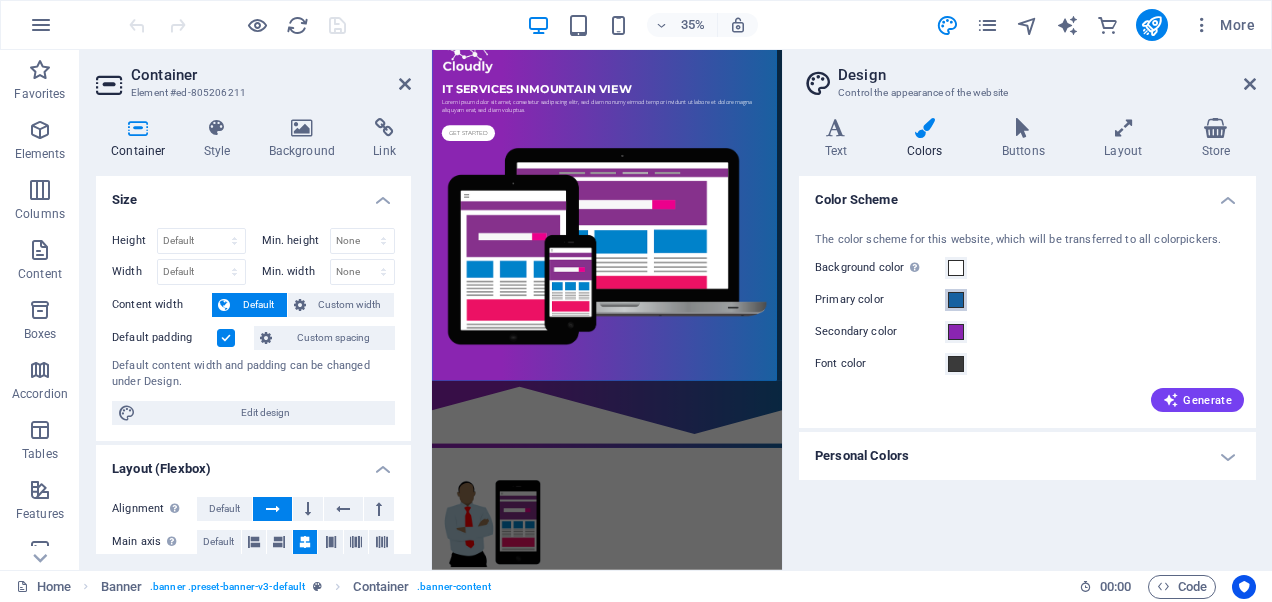 click at bounding box center [956, 300] 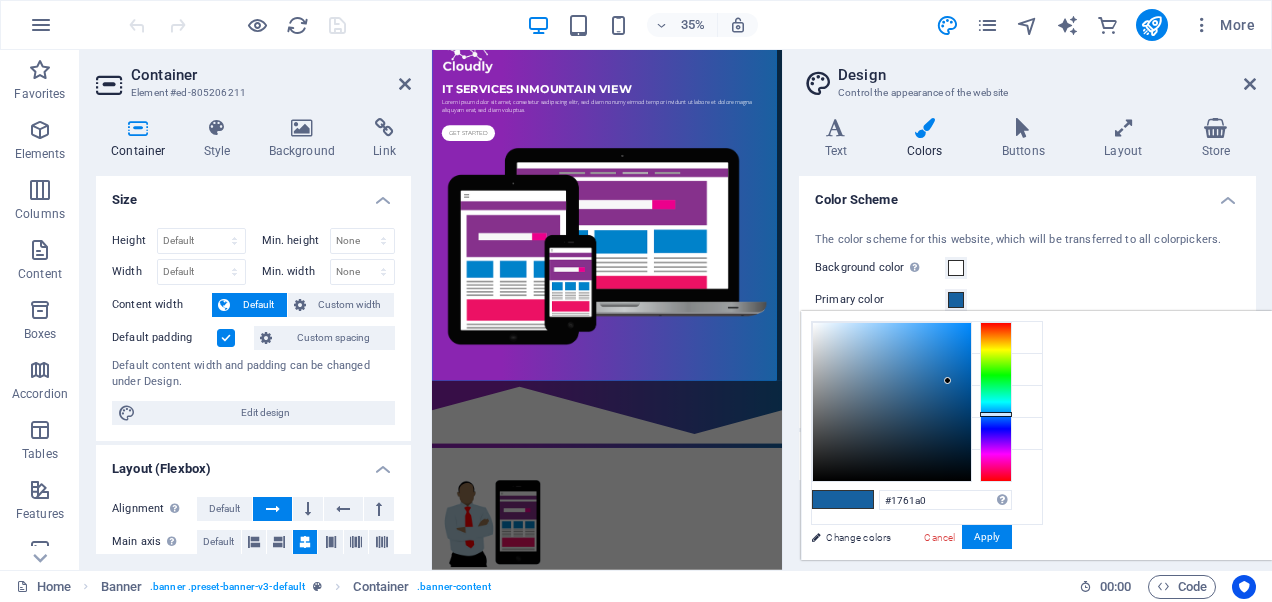click at bounding box center [956, 300] 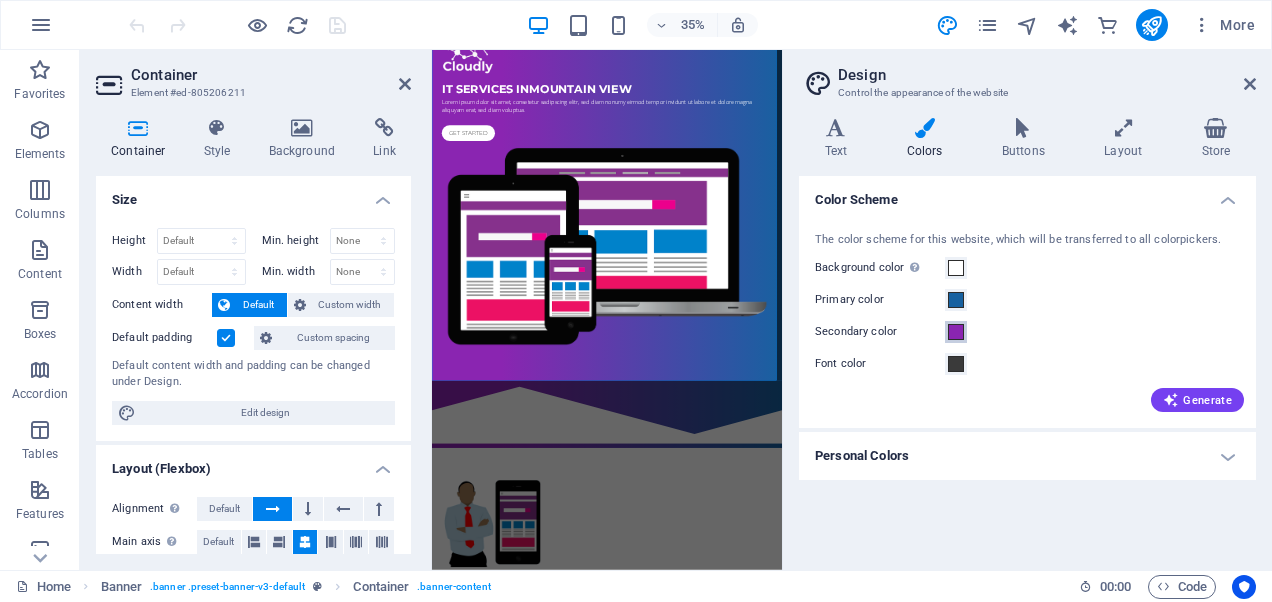 click at bounding box center [956, 332] 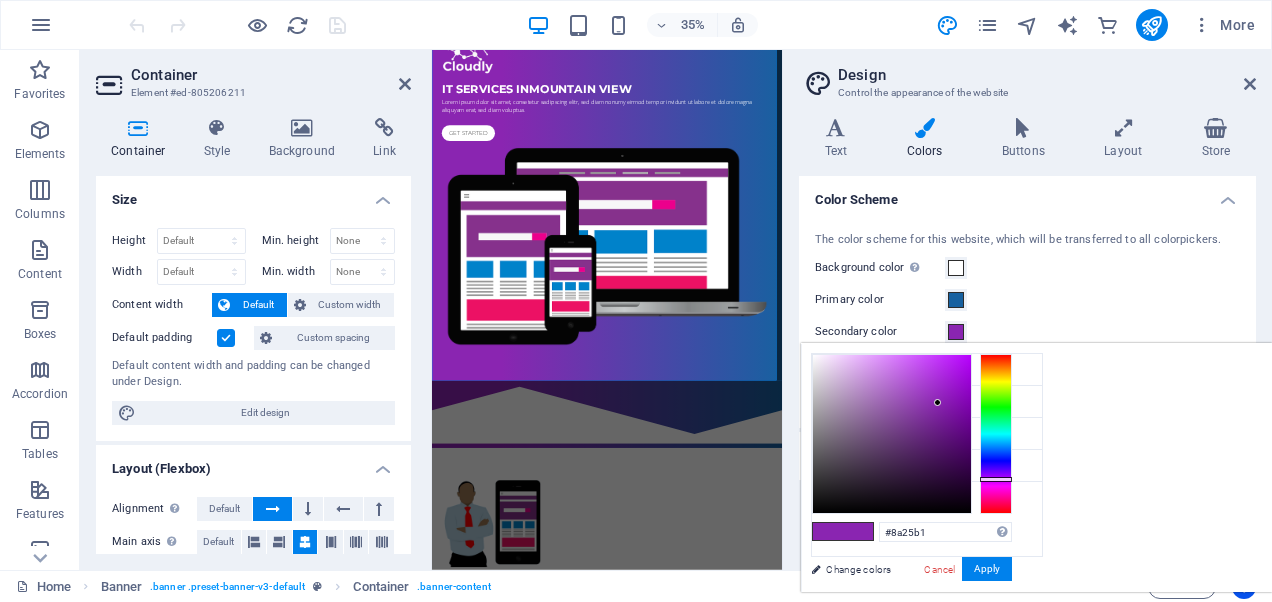 click on "Background color Only visible if it is not covered by other backgrounds." at bounding box center (1027, 268) 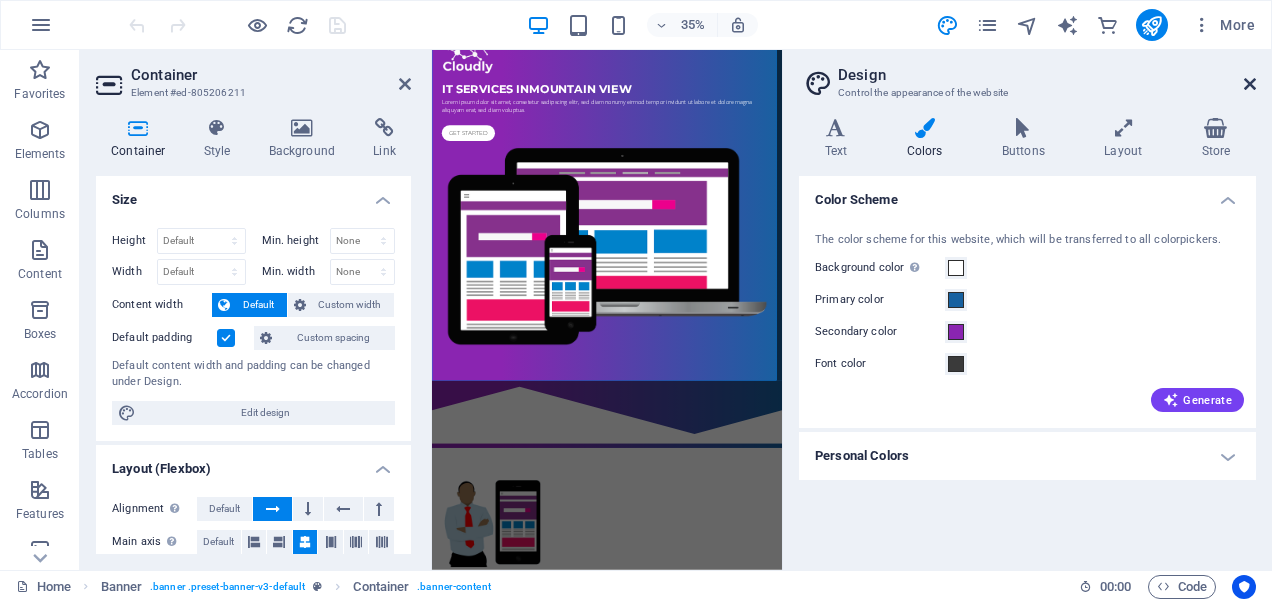 click at bounding box center [1250, 84] 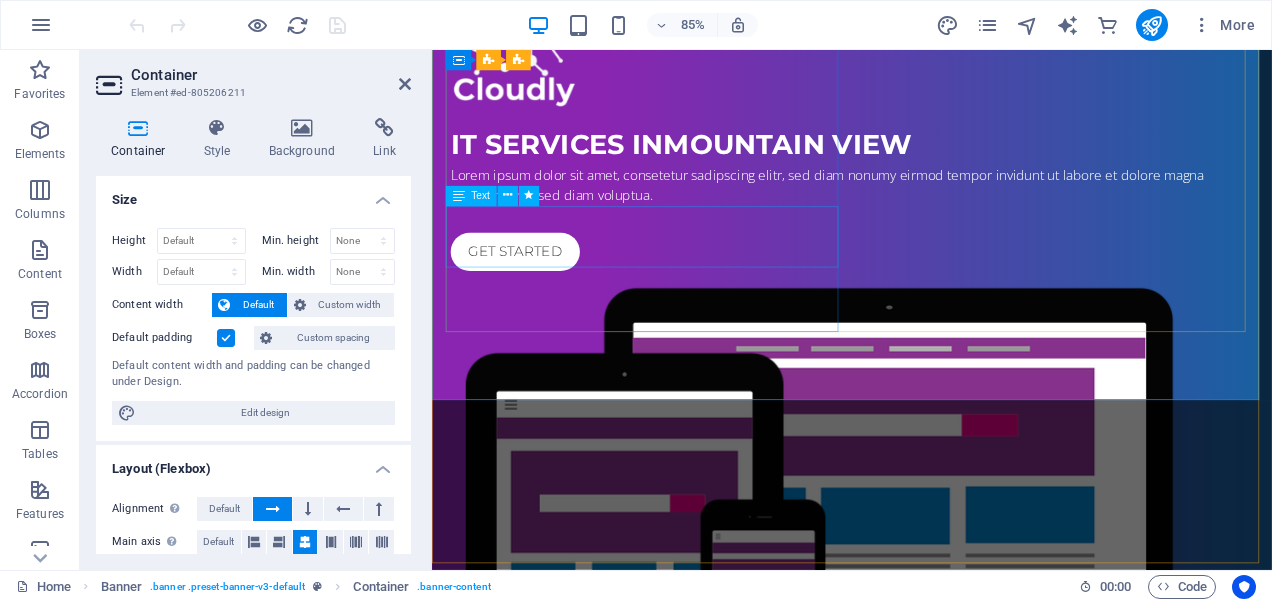 scroll, scrollTop: 0, scrollLeft: 0, axis: both 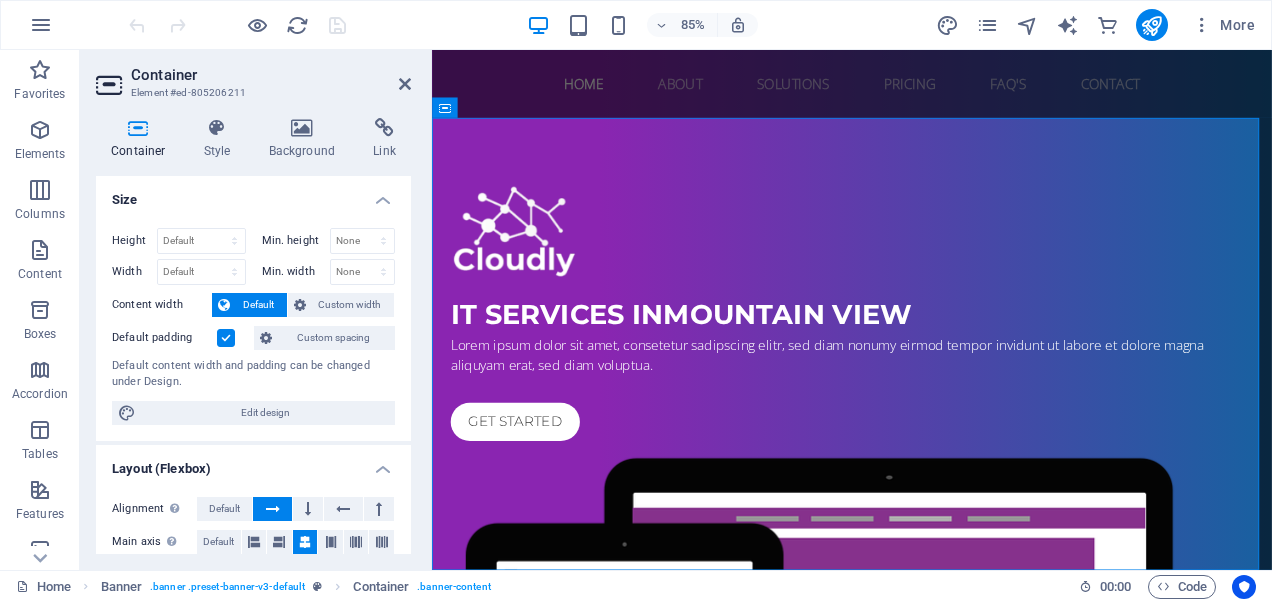 click on "Container Element #ed-805206211" at bounding box center (253, 76) 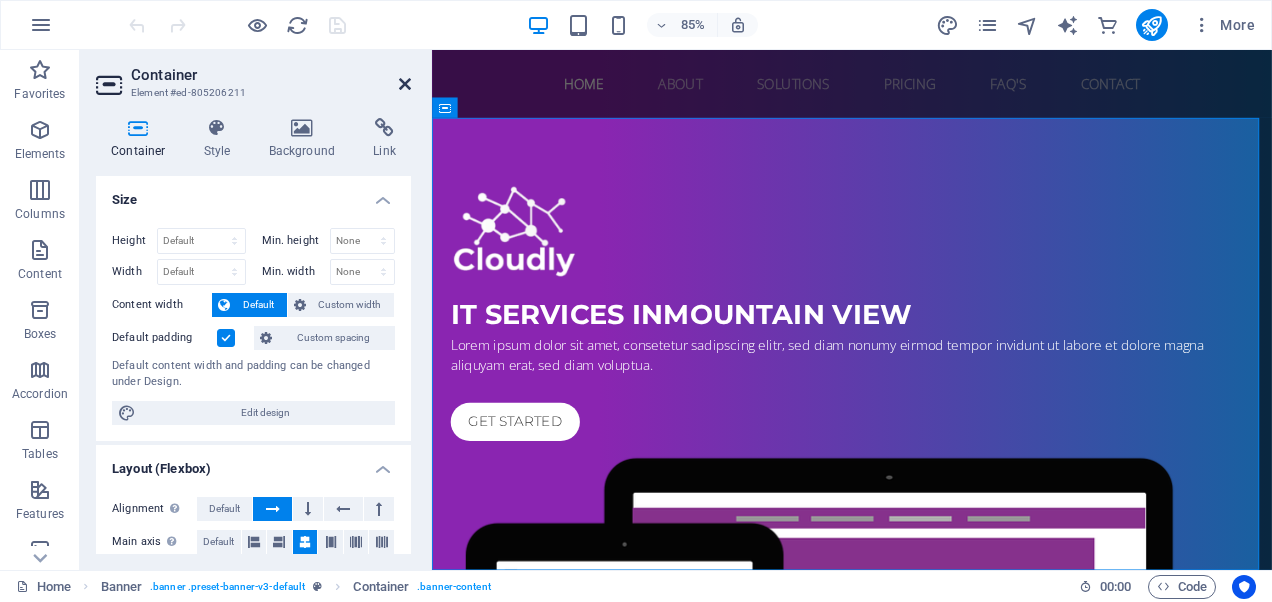 click at bounding box center [405, 84] 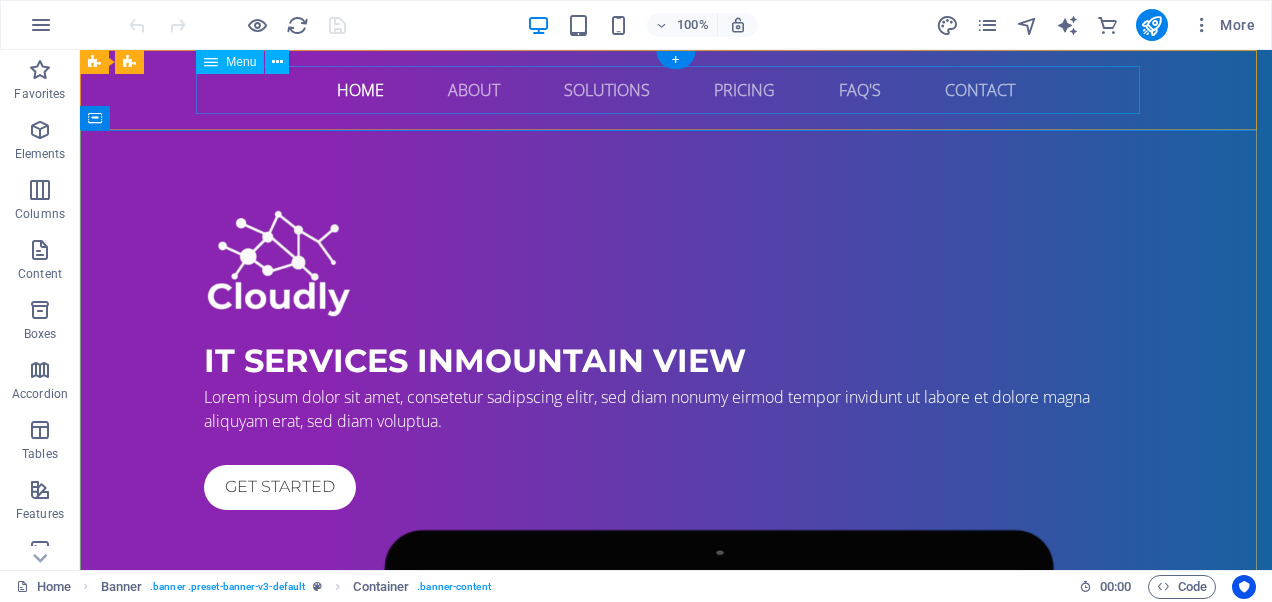 click on "Home About Solutions Pricing FAQ's Contact" at bounding box center [676, 90] 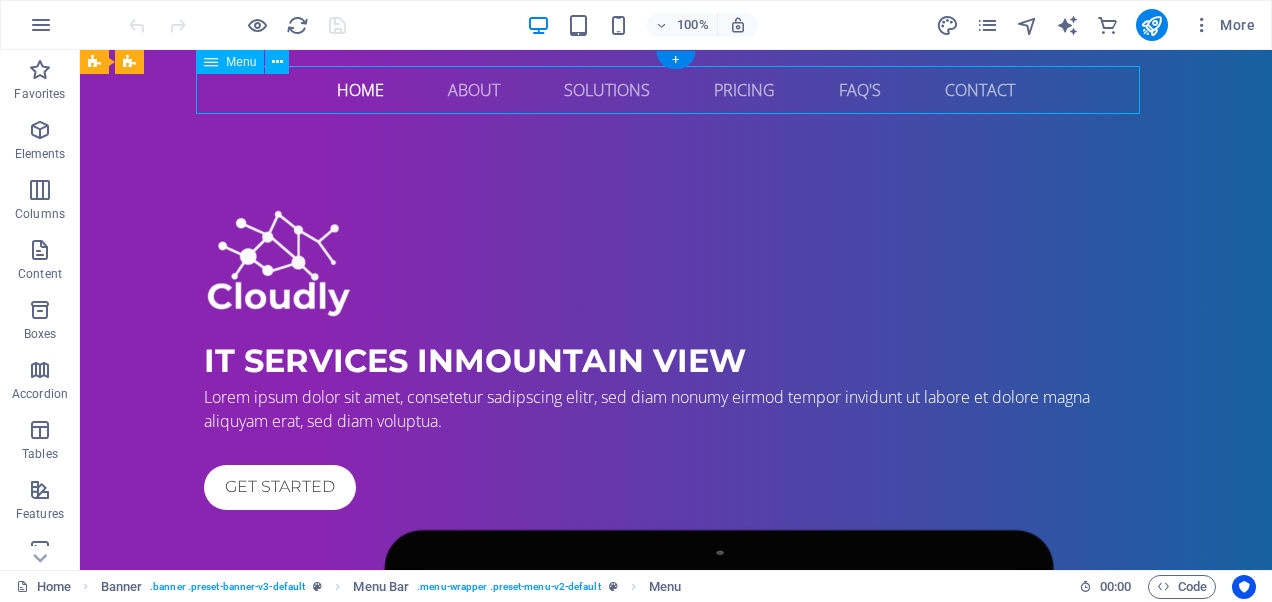 click on "Home About Solutions Pricing FAQ's Contact" at bounding box center [676, 90] 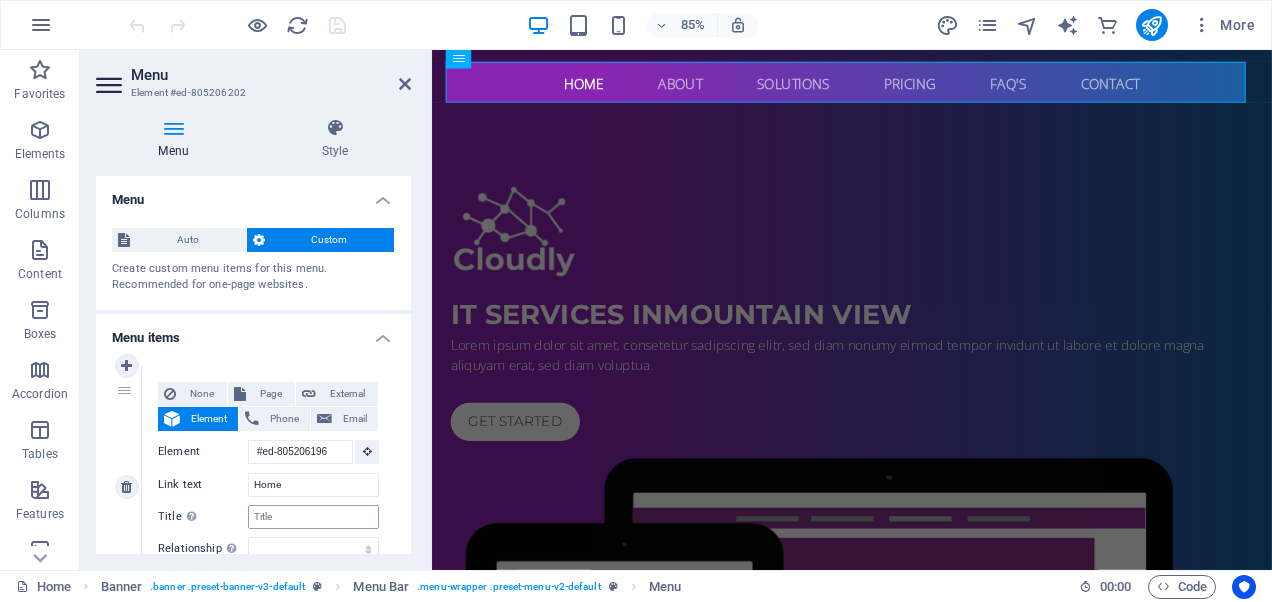 scroll, scrollTop: 0, scrollLeft: 0, axis: both 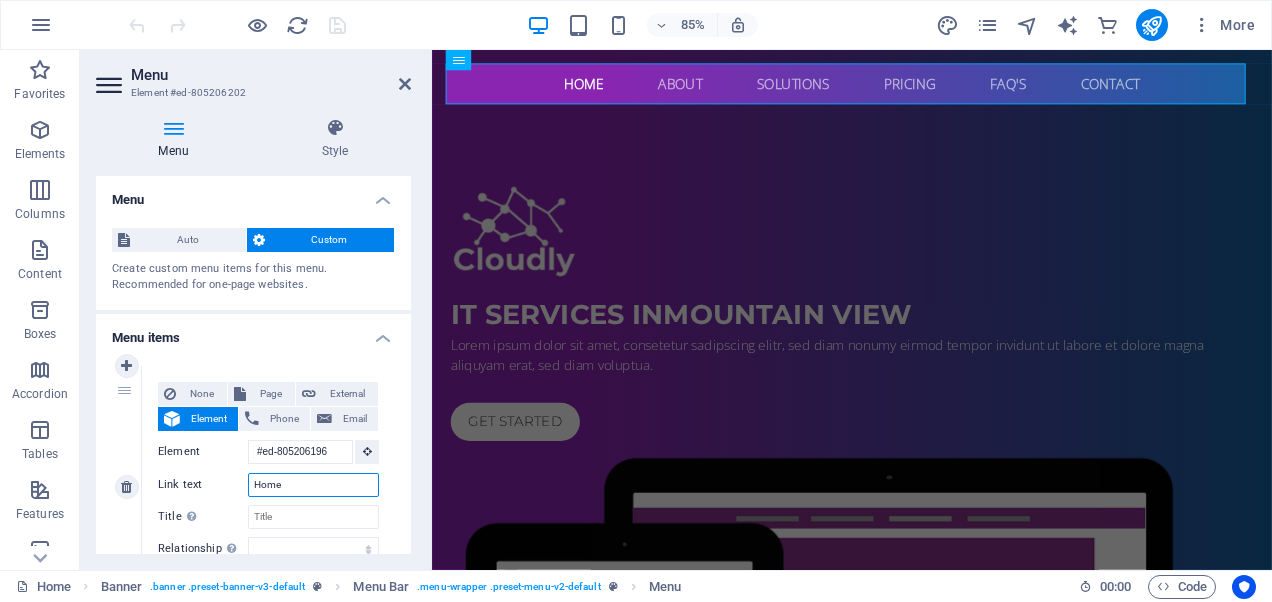 drag, startPoint x: 294, startPoint y: 484, endPoint x: 226, endPoint y: 486, distance: 68.0294 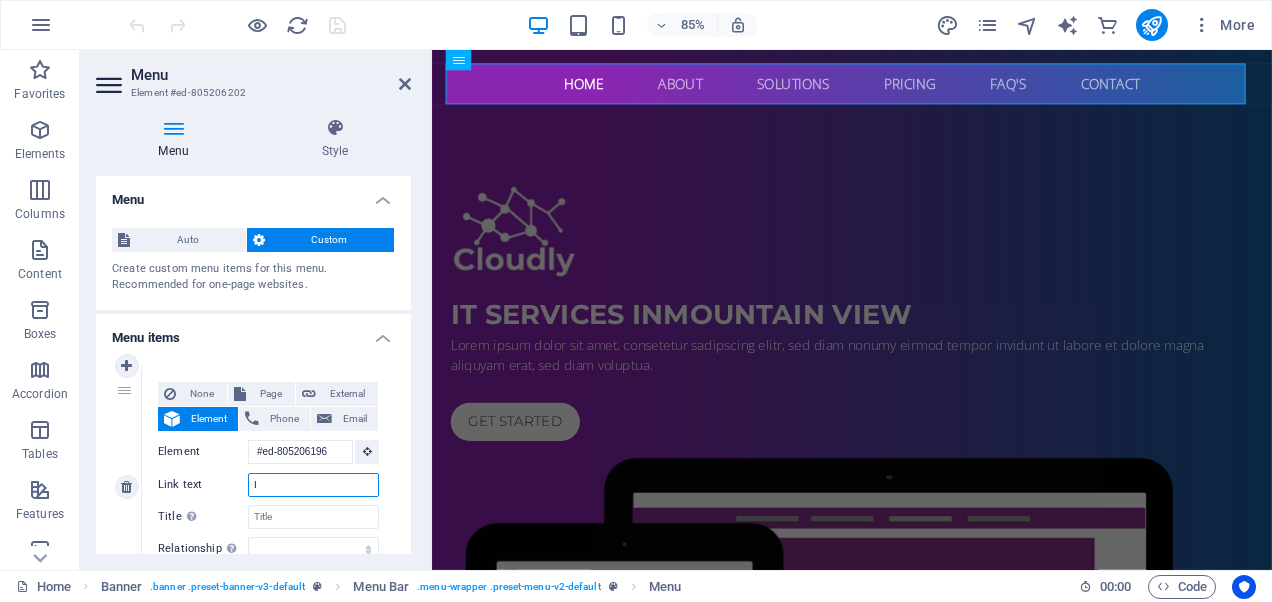 type on "In" 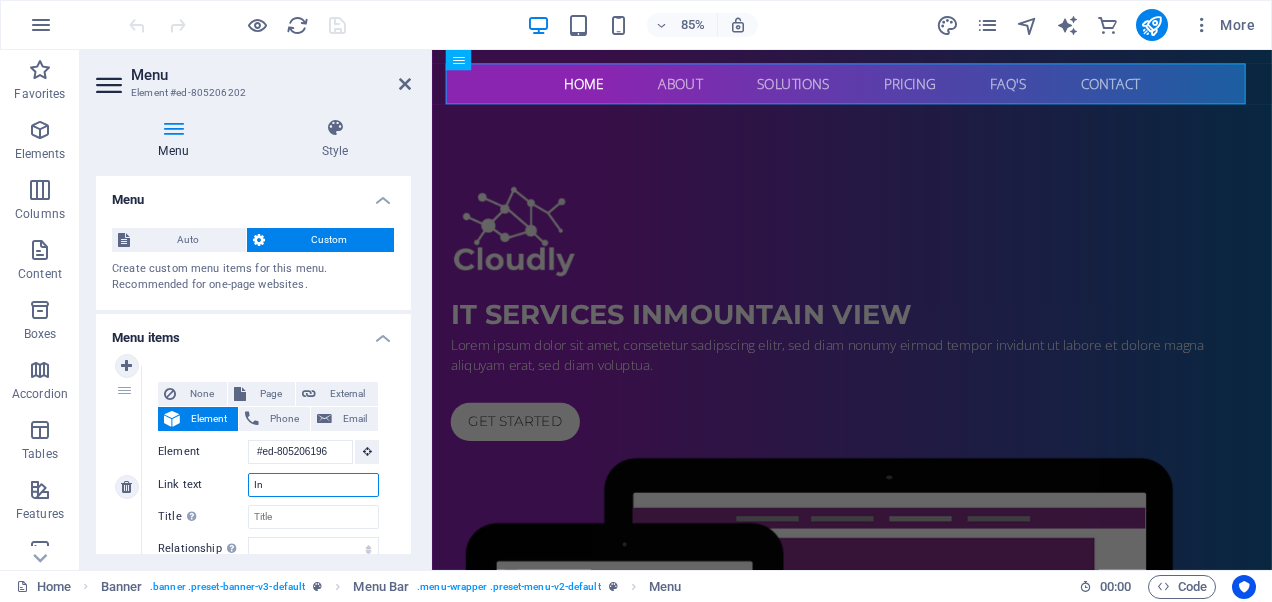 select 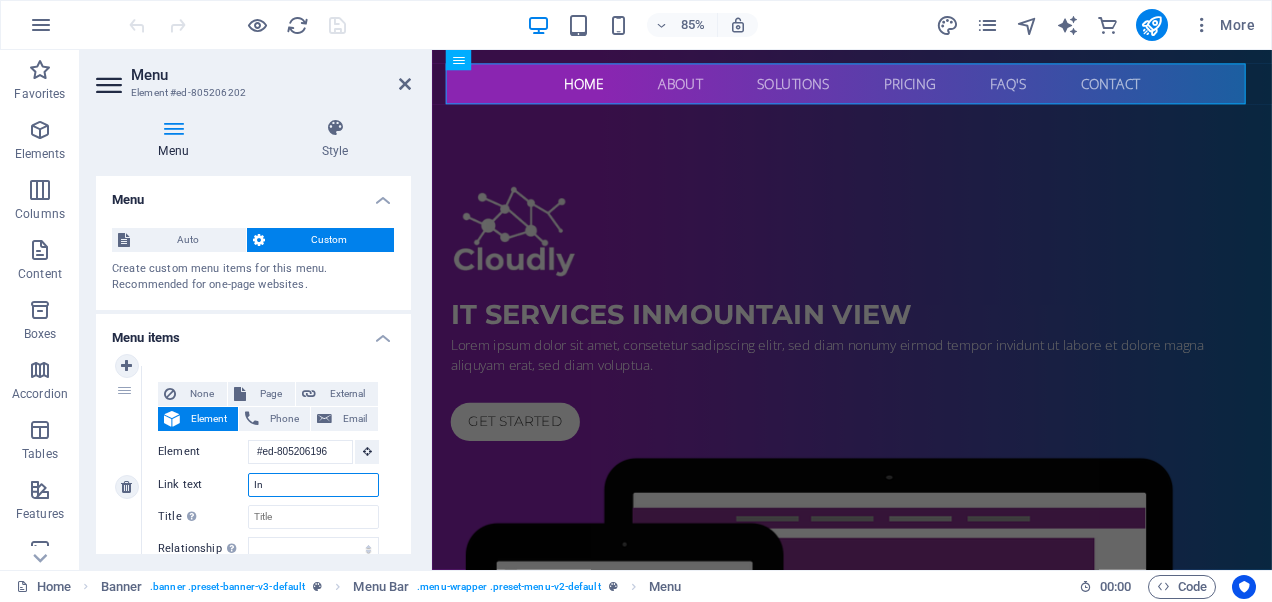 select 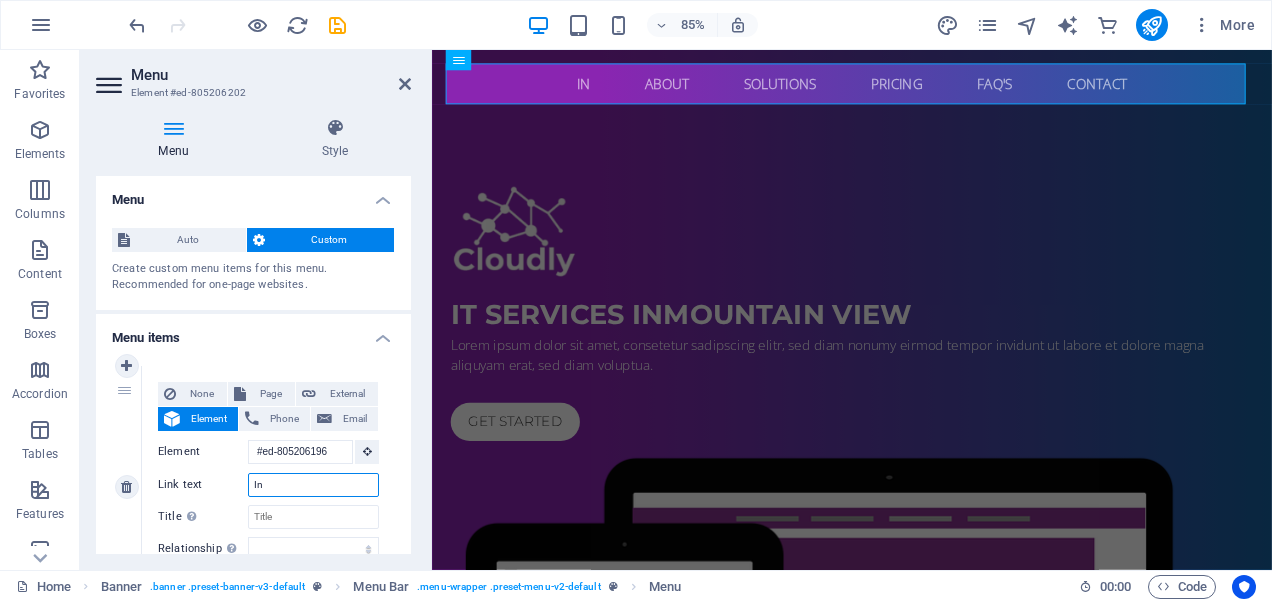type on "I" 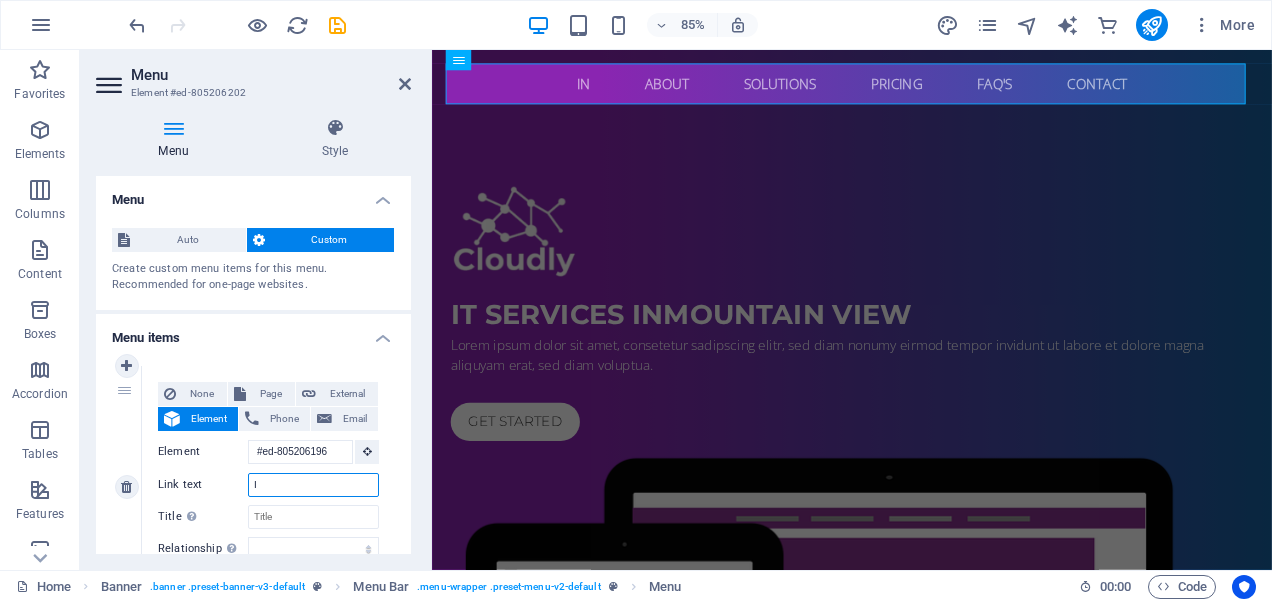 type 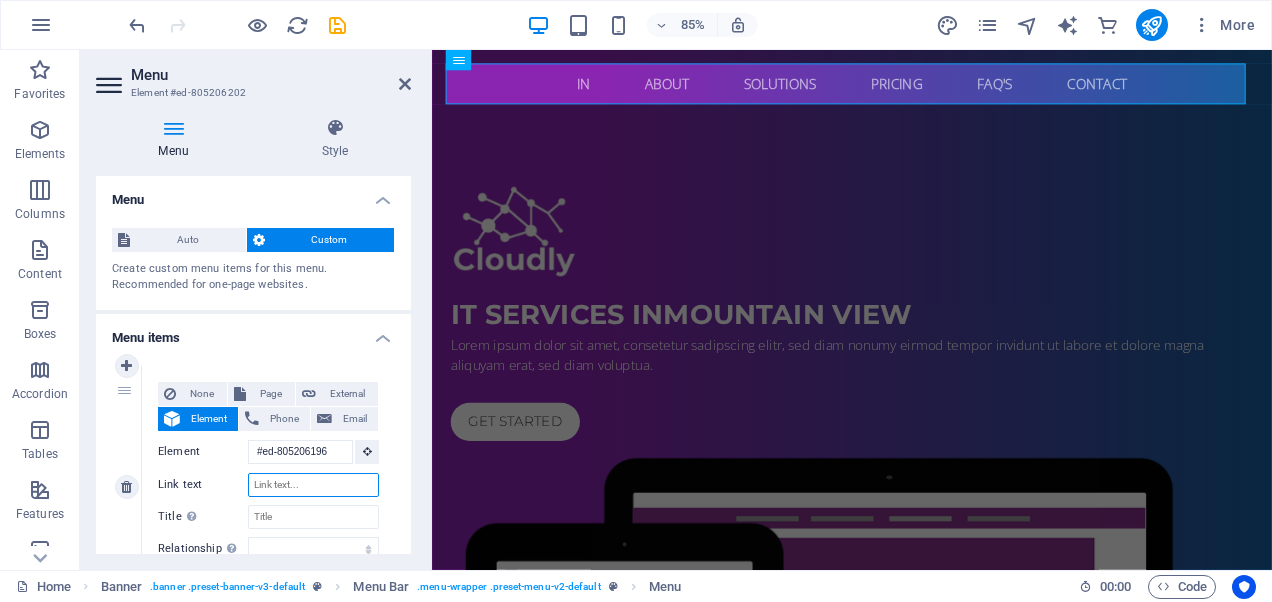 select 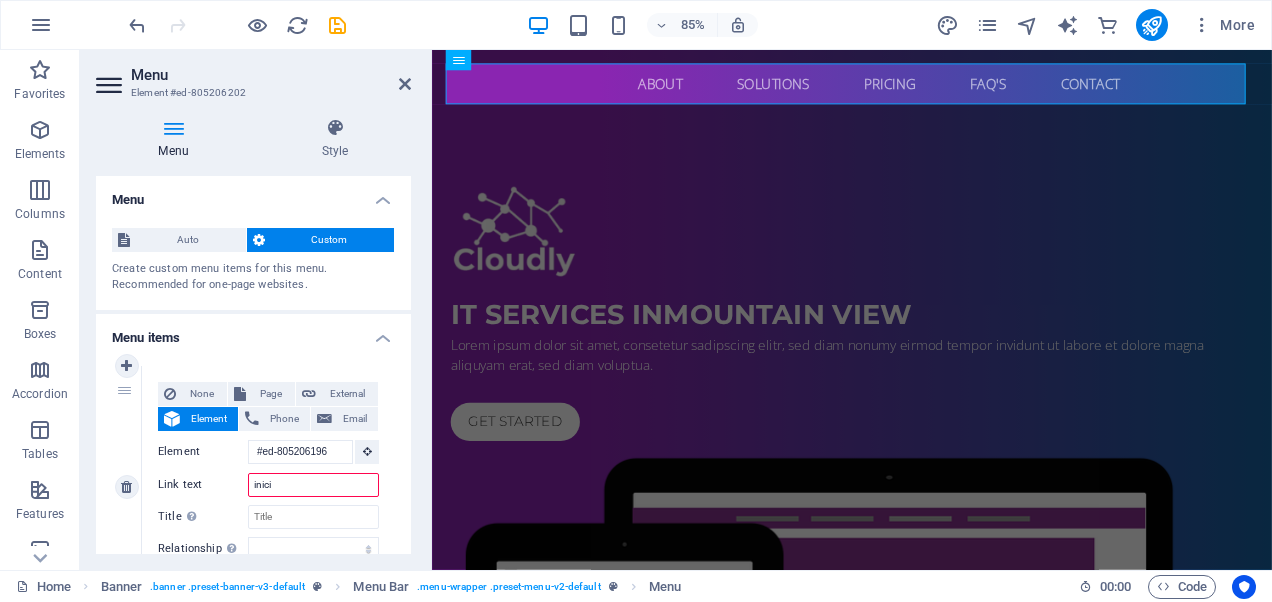 type on "inicio" 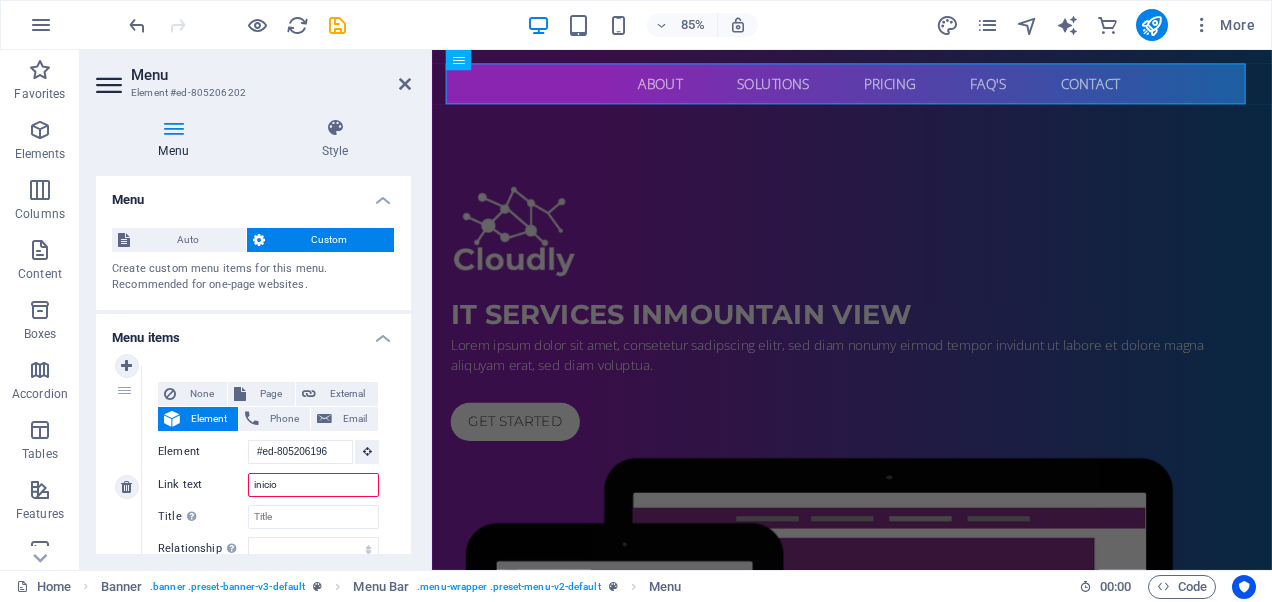 select 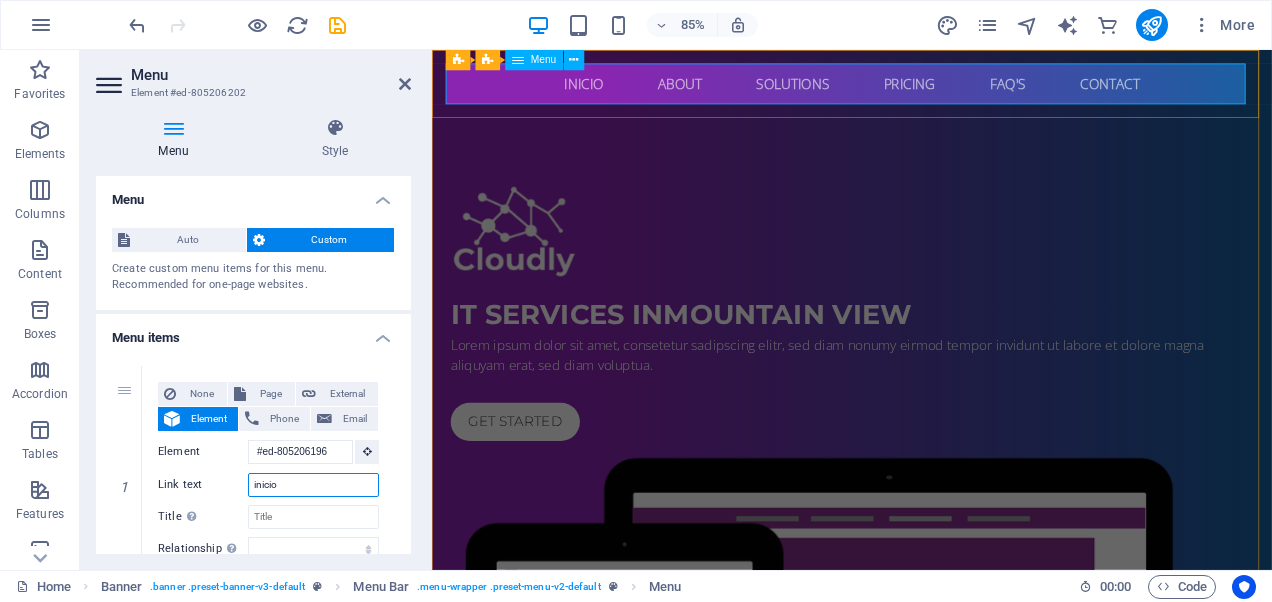 type on "inicio" 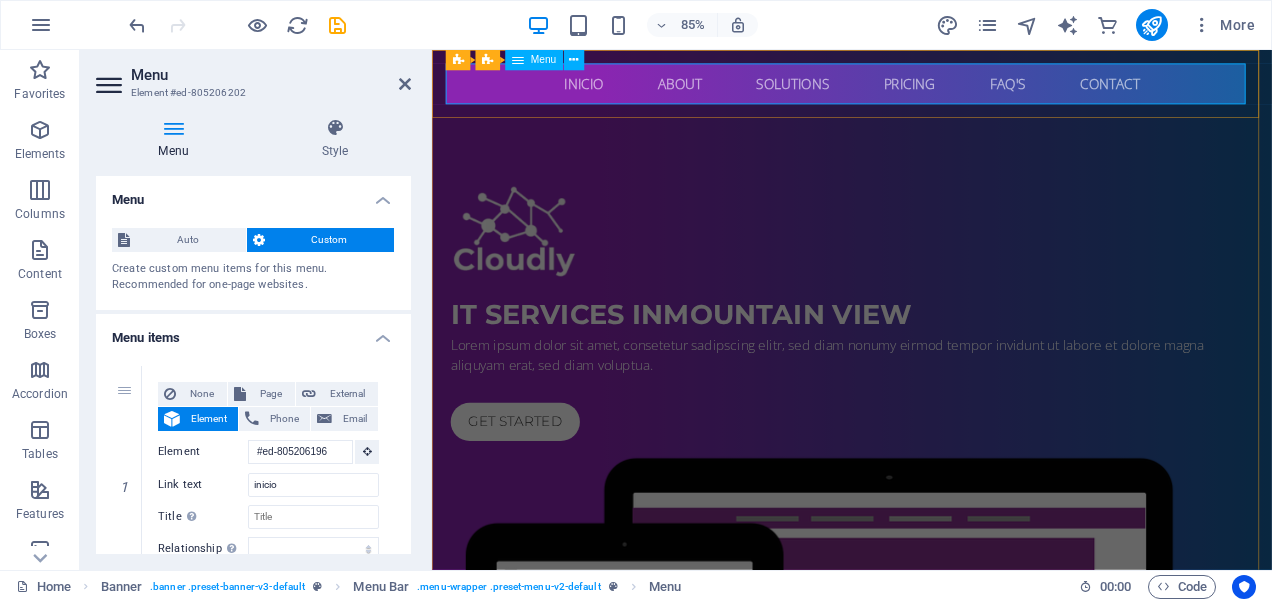 click on "inicio About Solutions Pricing FAQ's Contact" at bounding box center [926, 90] 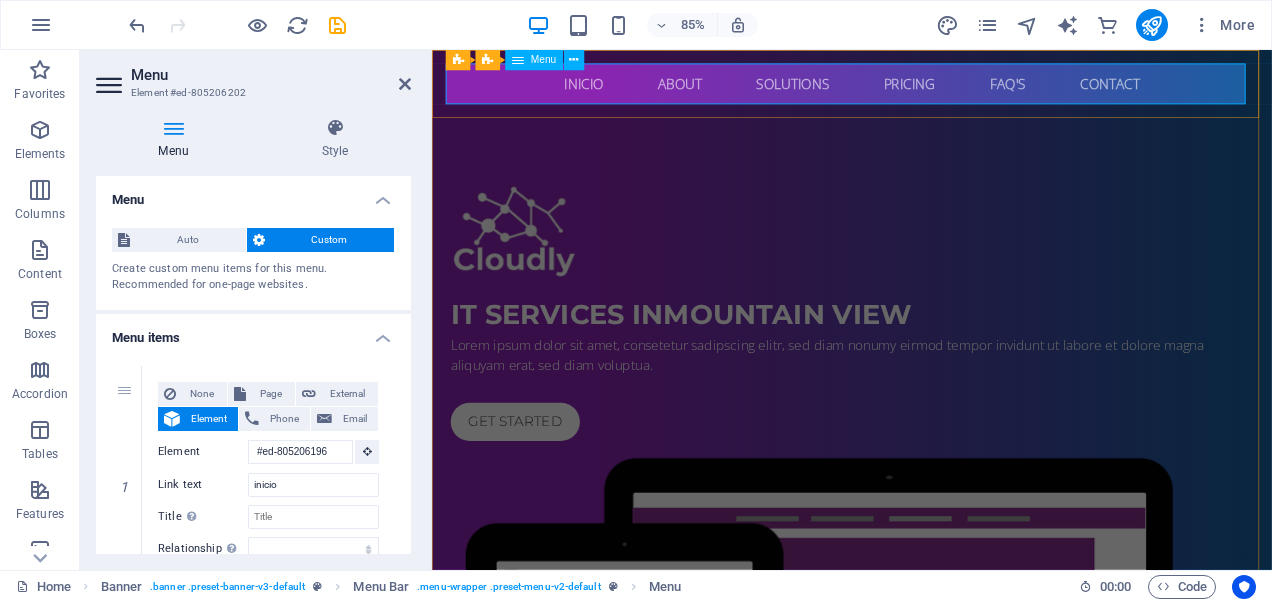click on "inicio About Solutions Pricing FAQ's Contact" at bounding box center (926, 90) 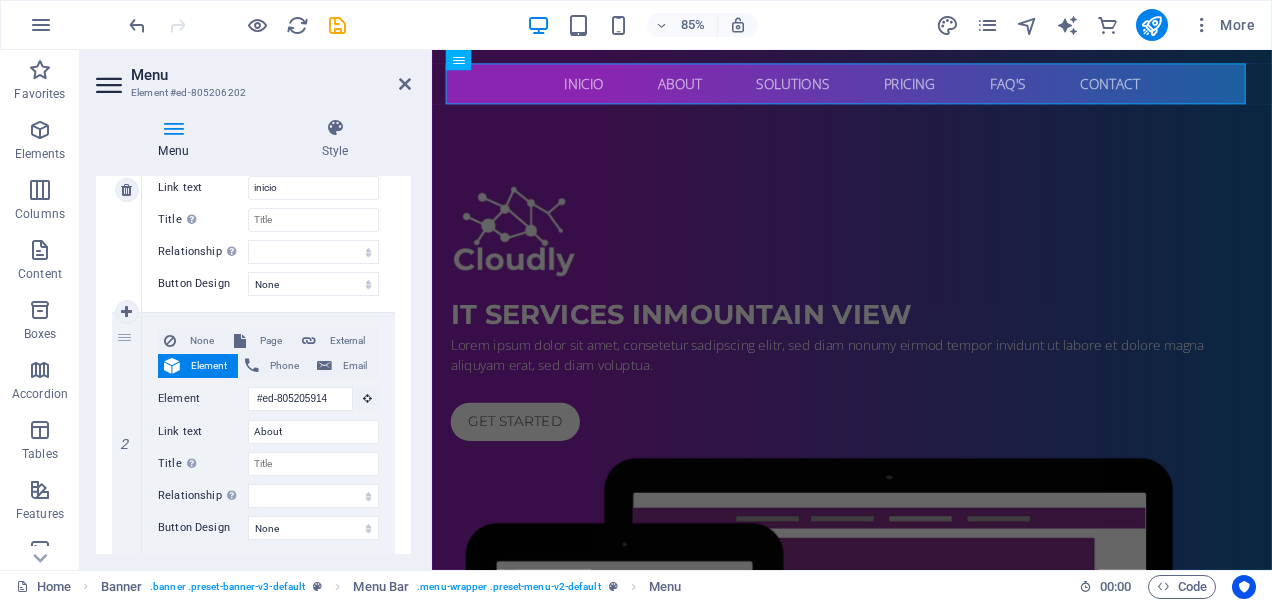 scroll, scrollTop: 300, scrollLeft: 0, axis: vertical 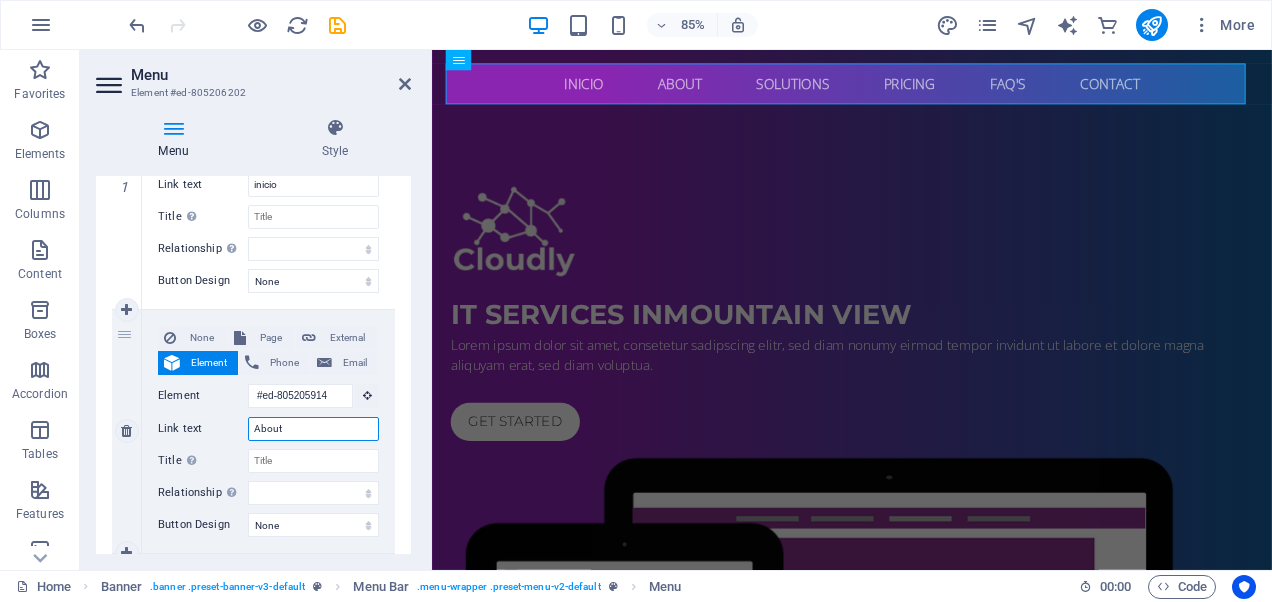 drag, startPoint x: 306, startPoint y: 424, endPoint x: 211, endPoint y: 432, distance: 95.33625 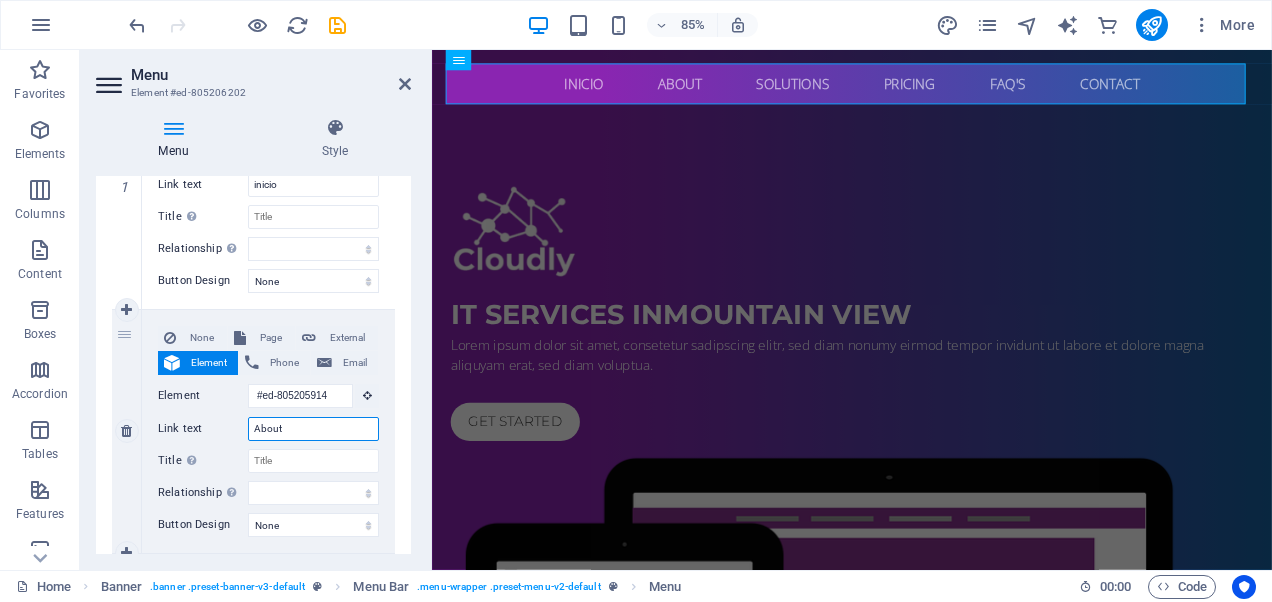 paste on "cerca de" 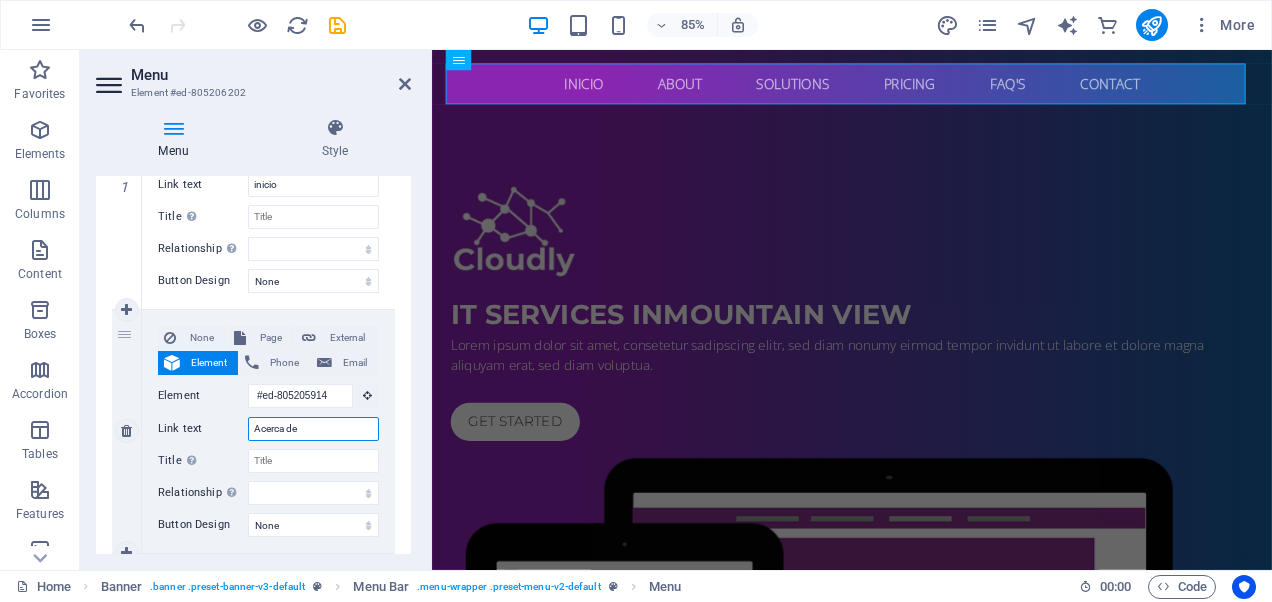 select 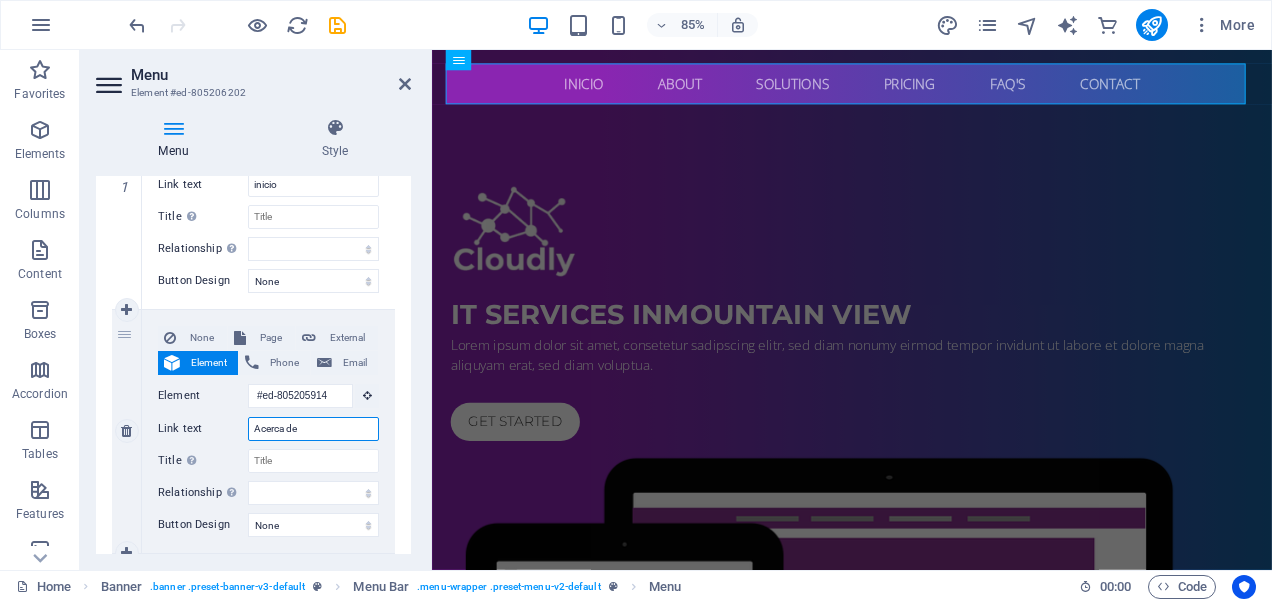 select 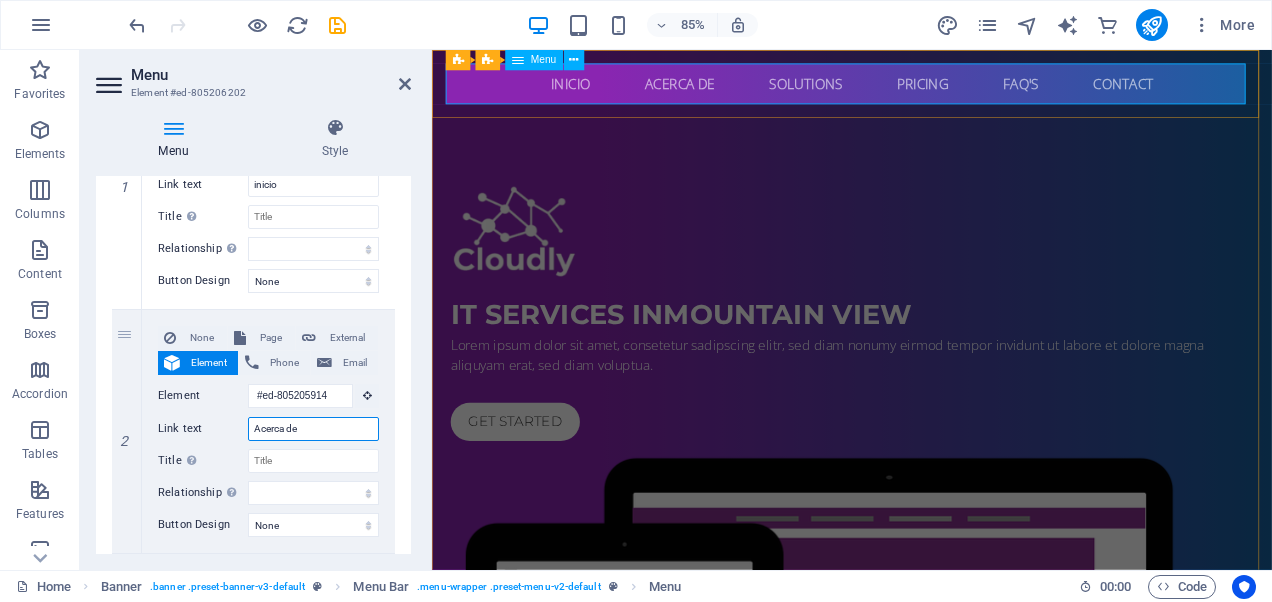 type on "Acerca de" 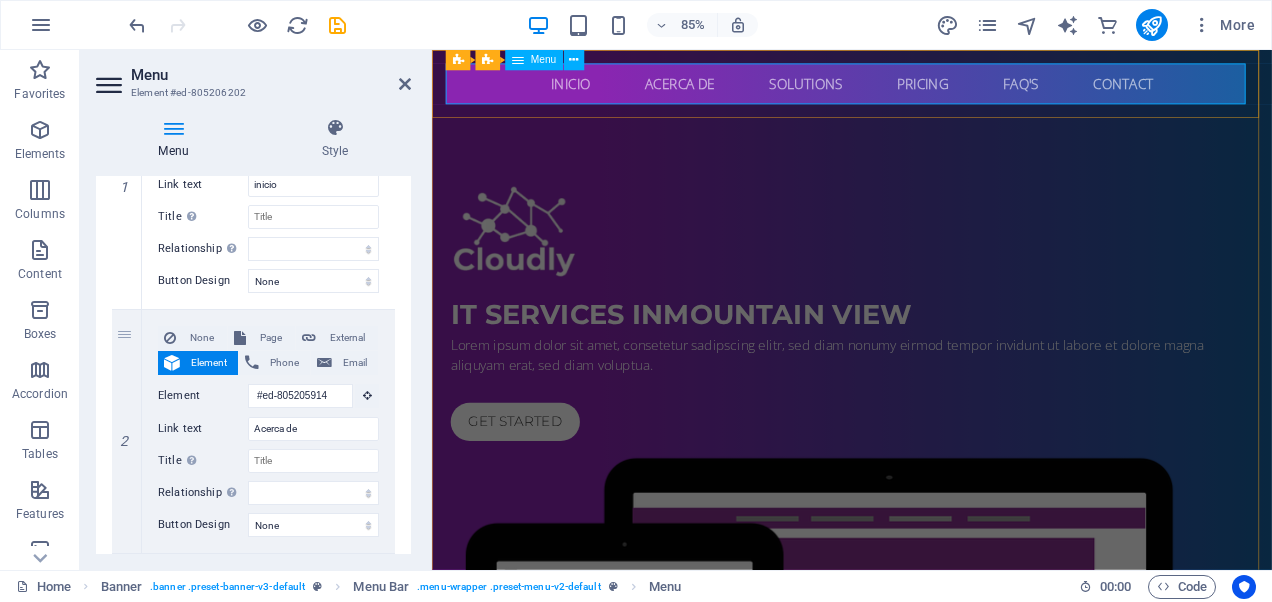 click on "inicio Acerca de Solutions Pricing FAQ's Contact" at bounding box center (926, 90) 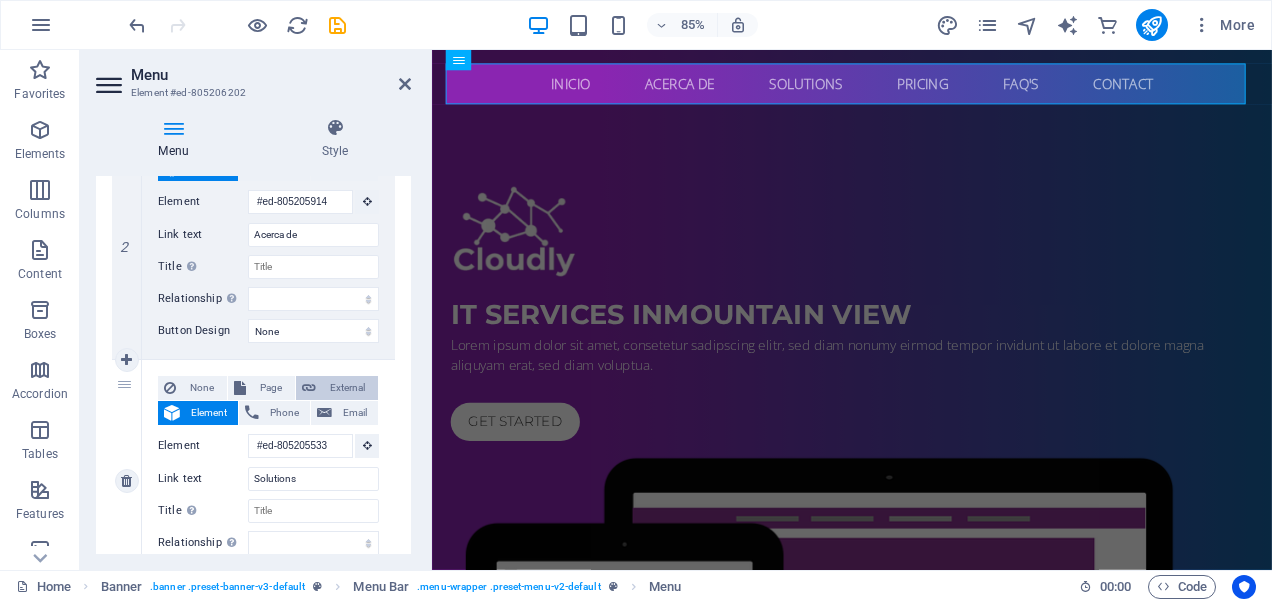 scroll, scrollTop: 500, scrollLeft: 0, axis: vertical 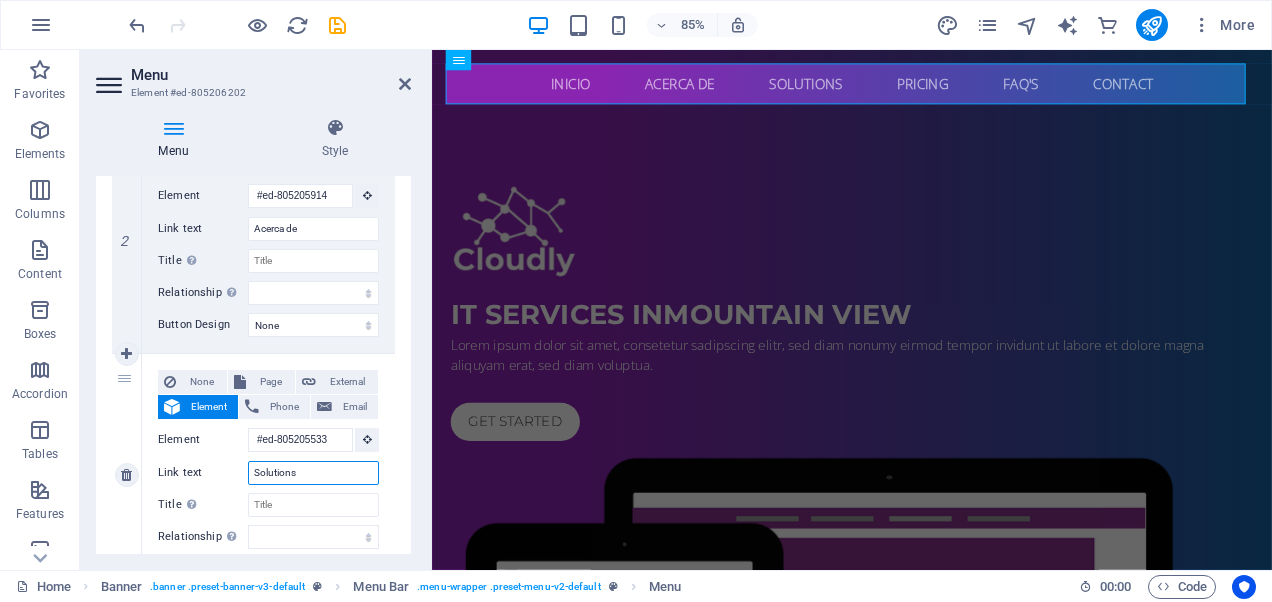 drag, startPoint x: 306, startPoint y: 471, endPoint x: 196, endPoint y: 478, distance: 110.2225 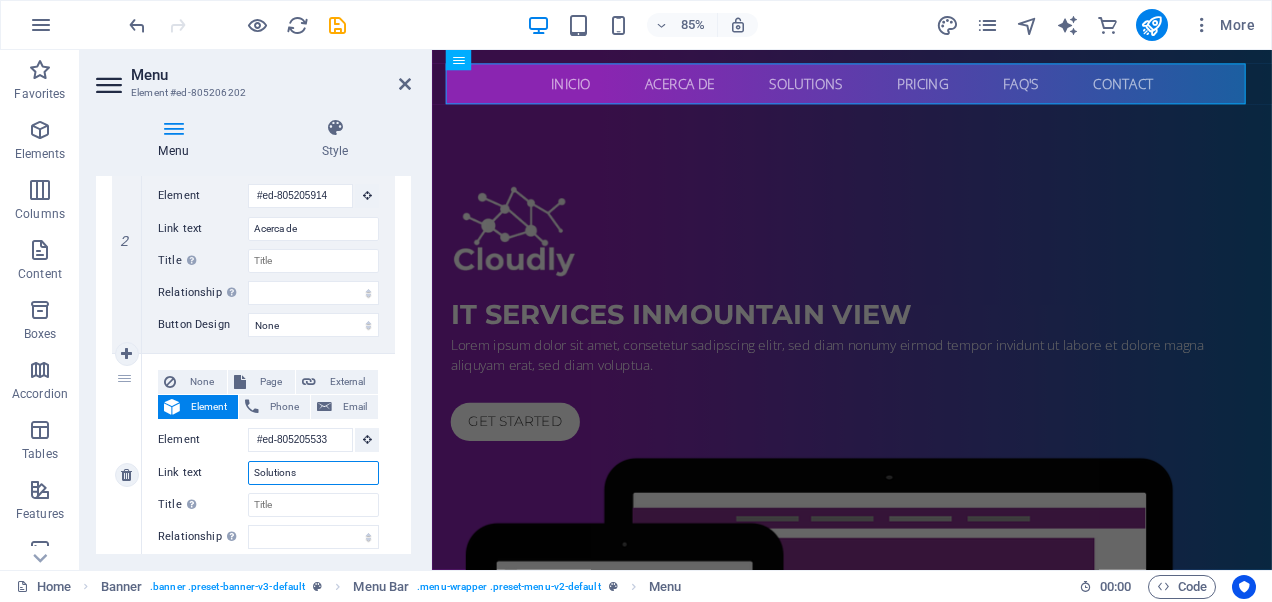 paste on "[PERSON_NAME]" 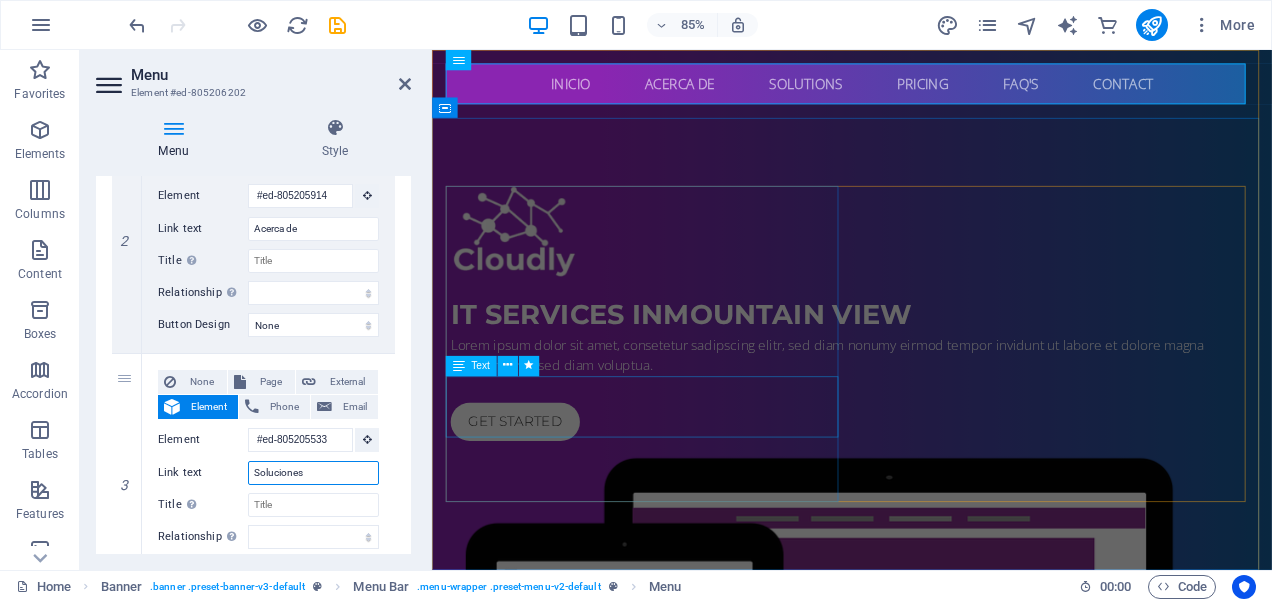 select 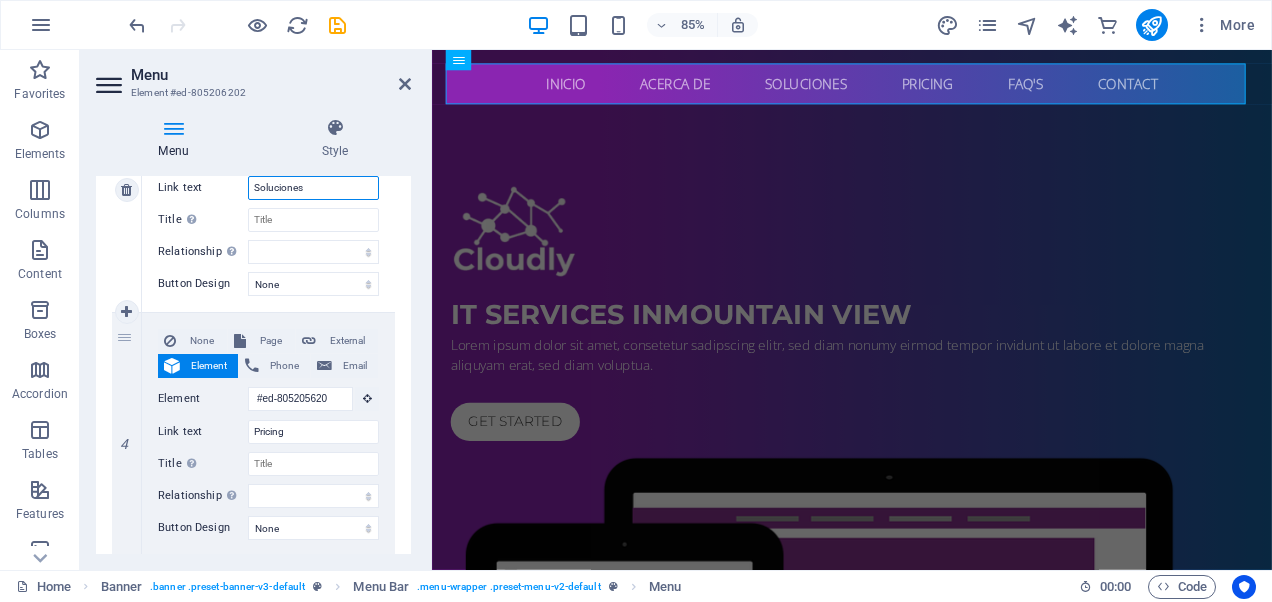 scroll, scrollTop: 800, scrollLeft: 0, axis: vertical 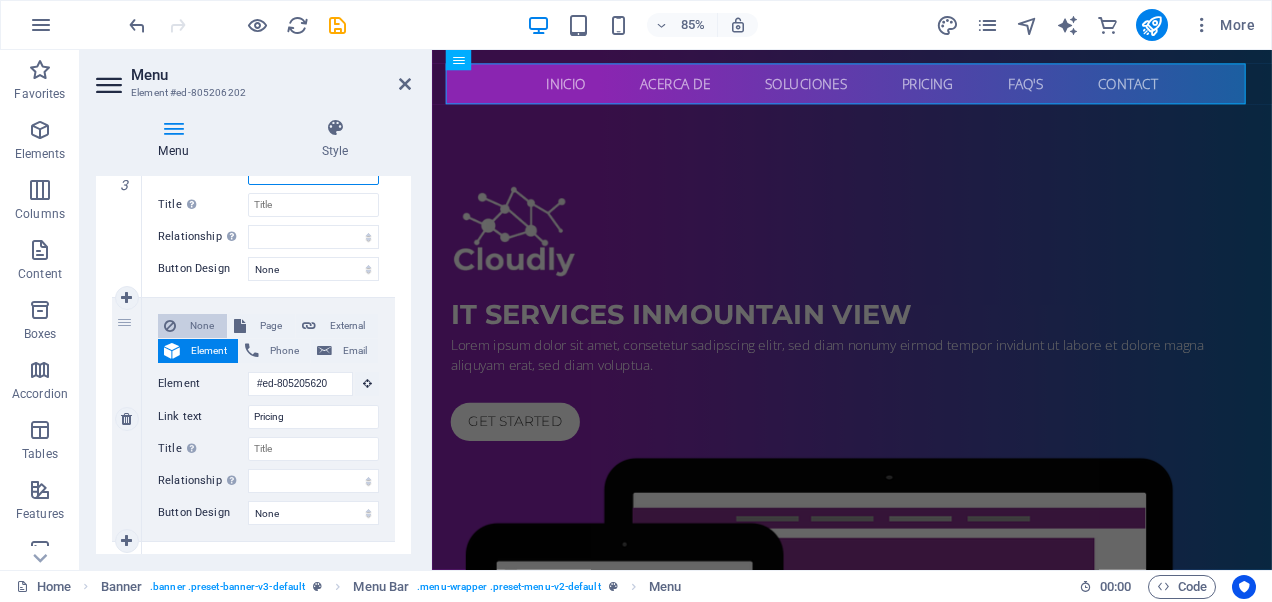 type on "Soluciones" 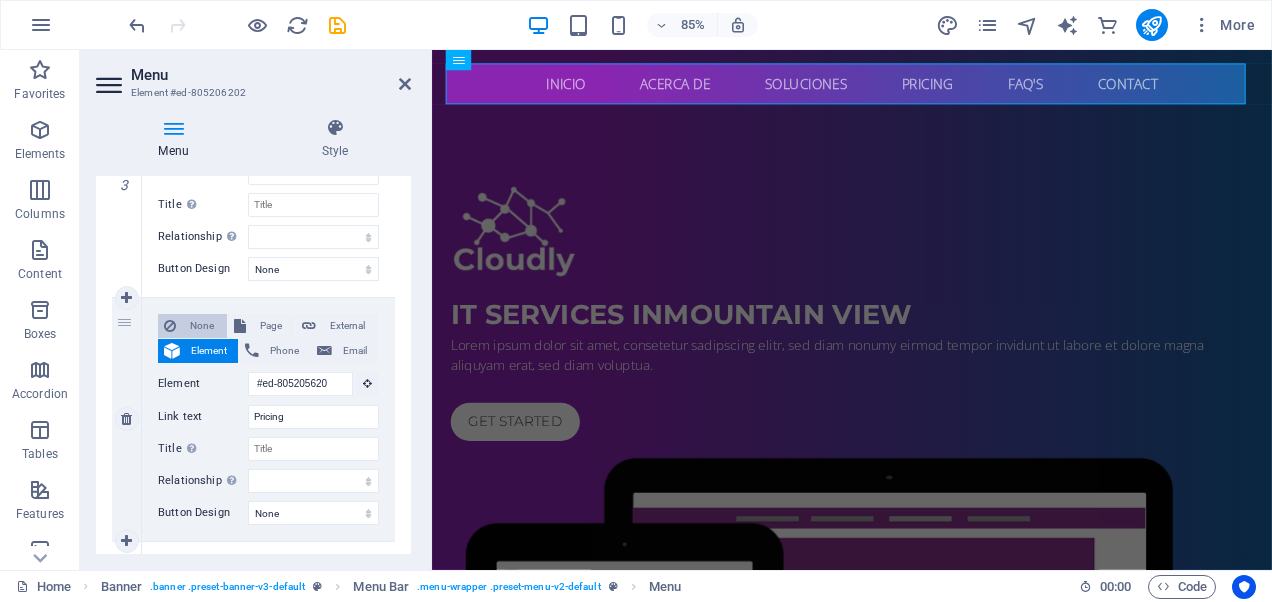 click on "None" at bounding box center [201, 326] 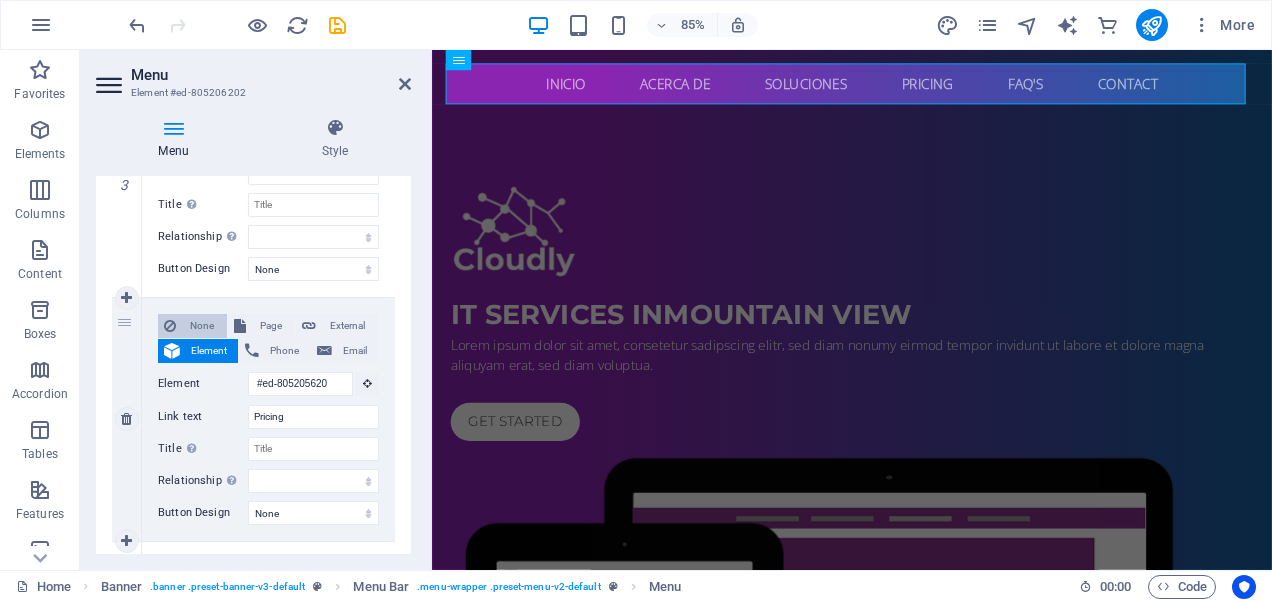 select 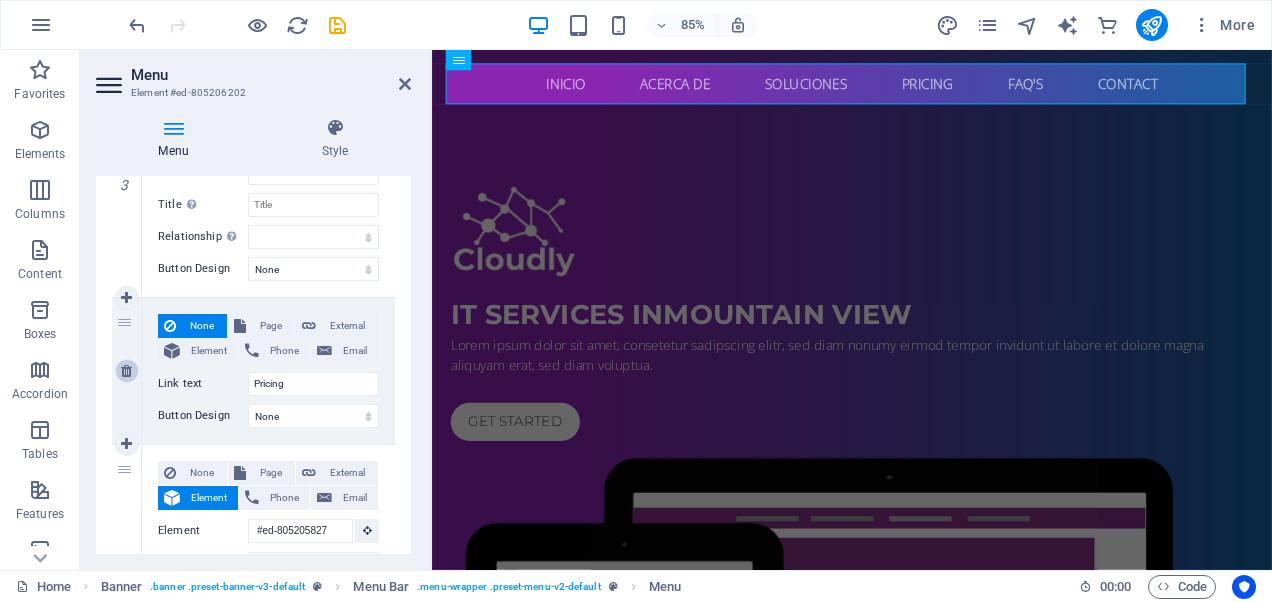 click at bounding box center (126, 371) 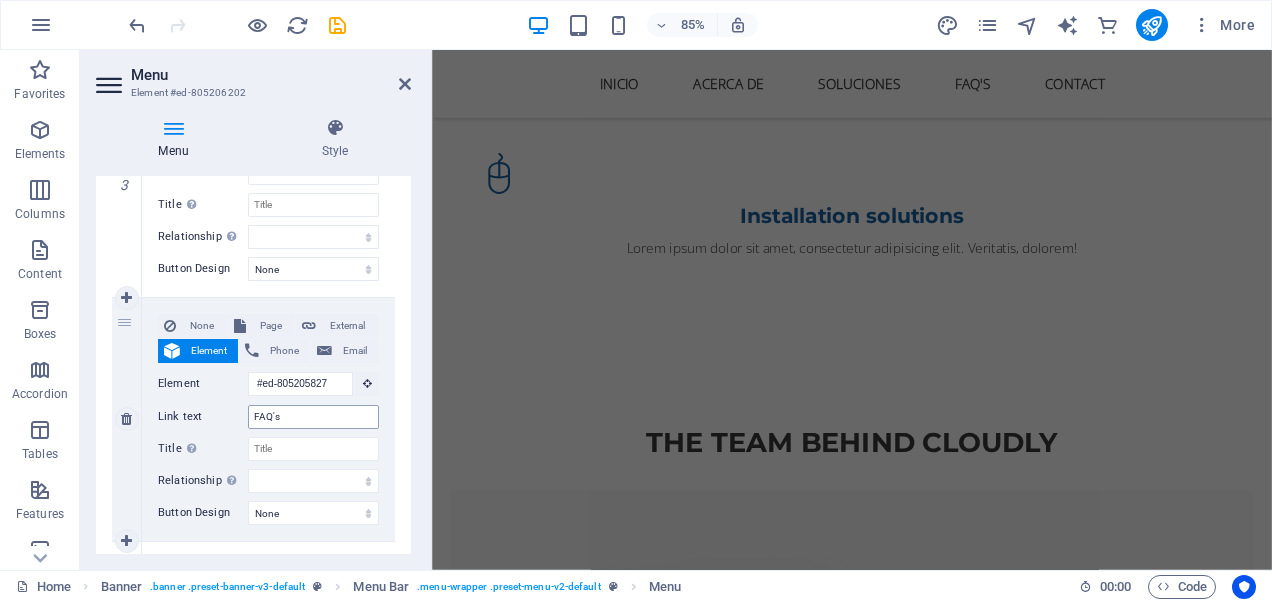 scroll, scrollTop: 1776, scrollLeft: 0, axis: vertical 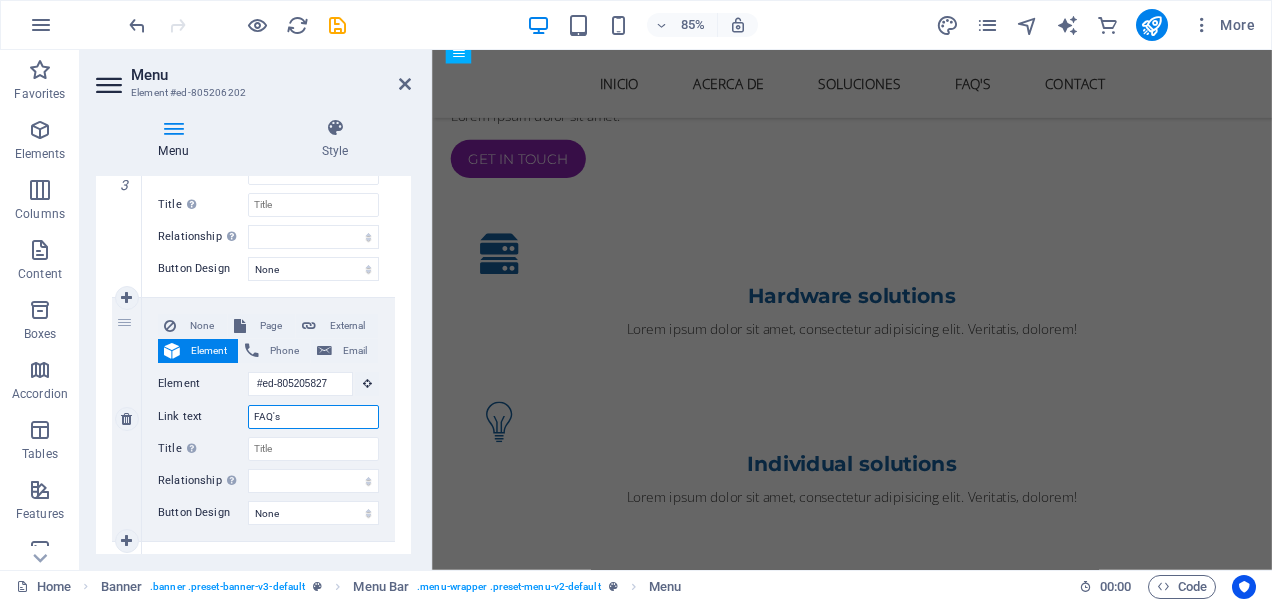 click on "FAQ's" at bounding box center (313, 417) 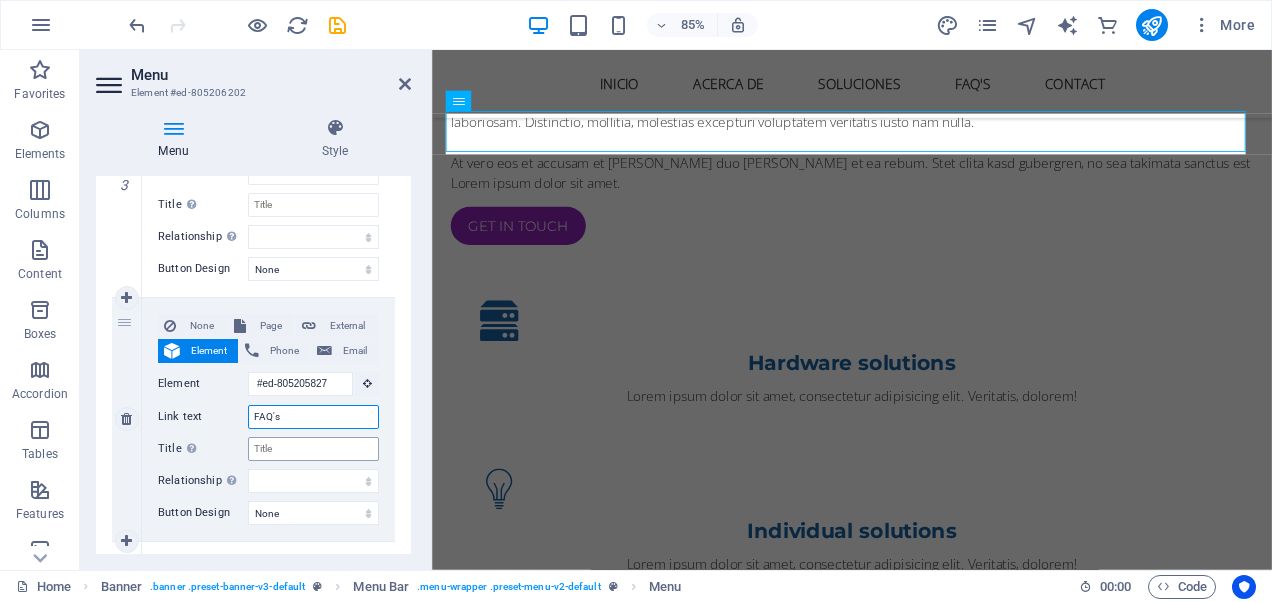 scroll, scrollTop: 1696, scrollLeft: 0, axis: vertical 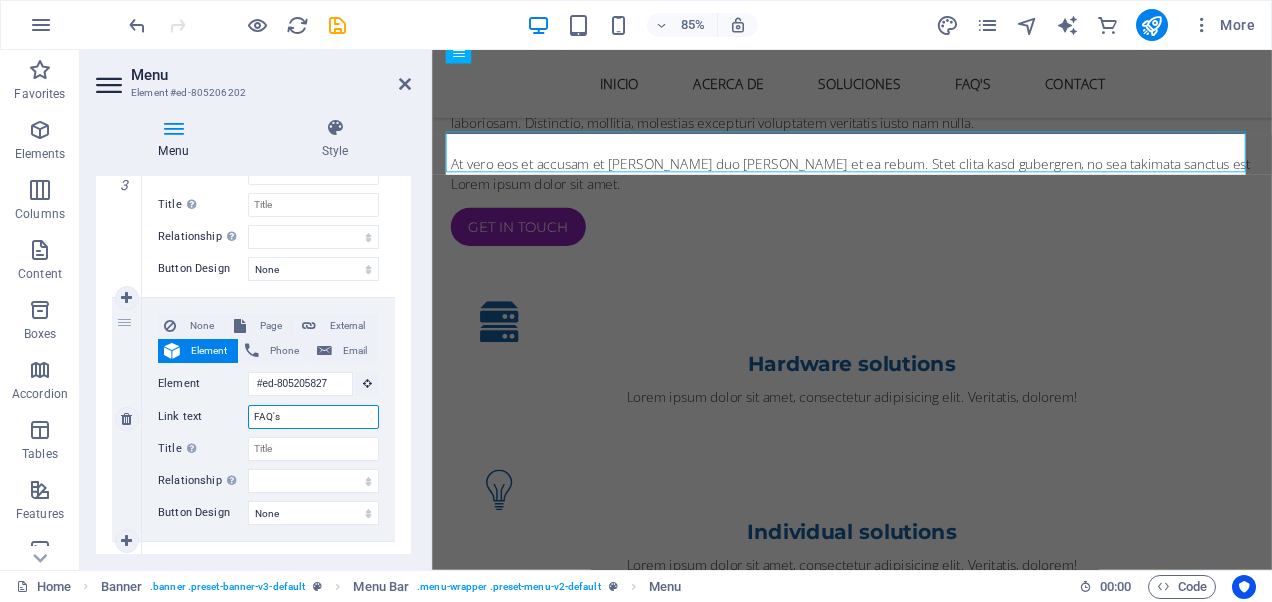 paste on "Preguntas frecuente" 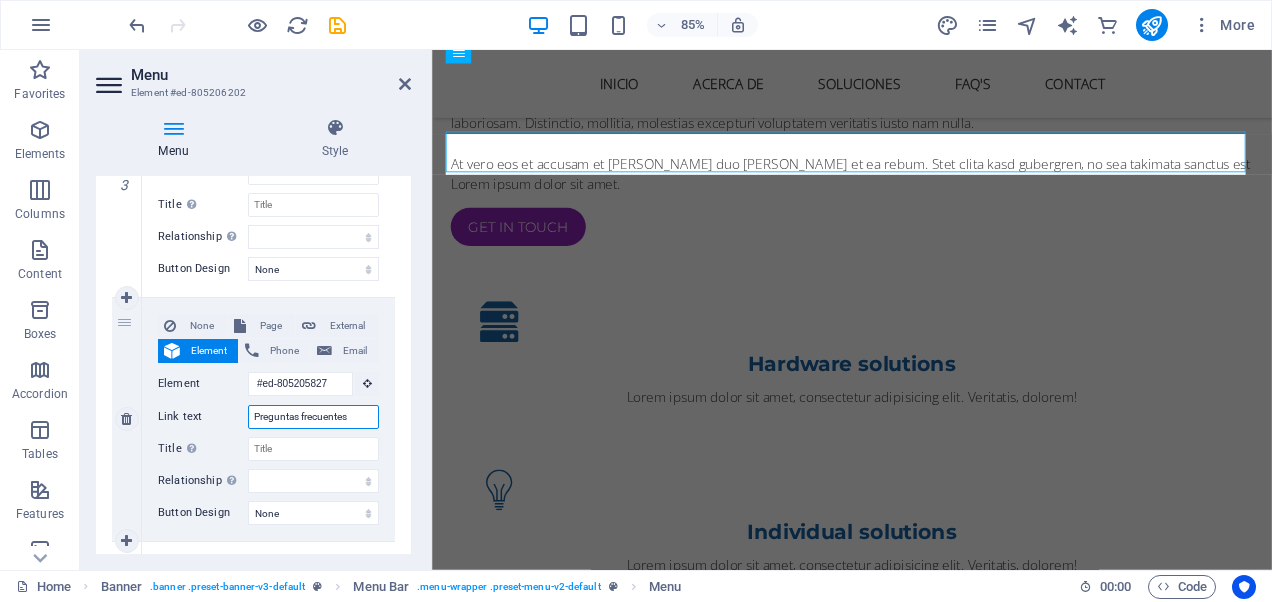select 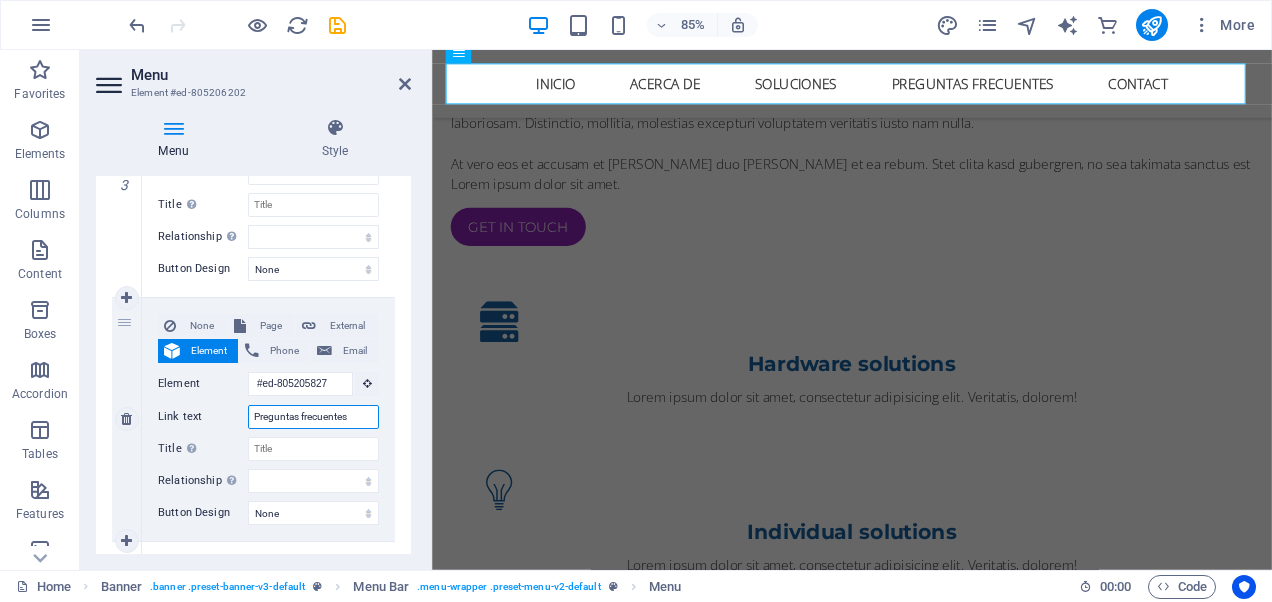 select 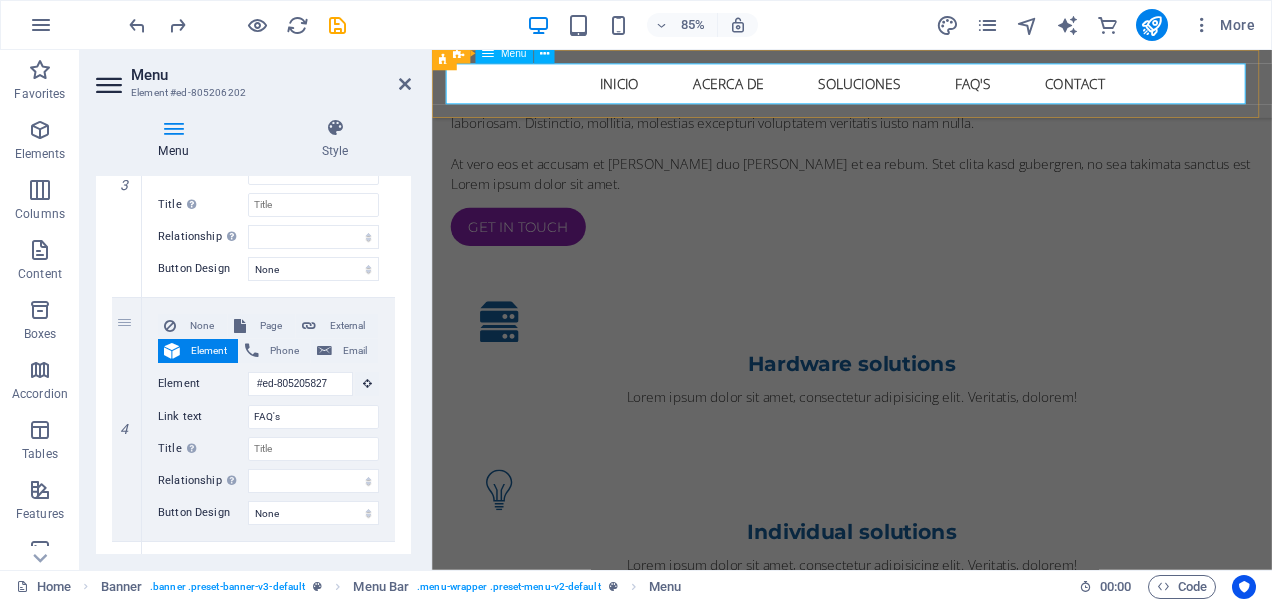 click on "inicio Acerca de Soluciones FAQ's Contact" at bounding box center [926, 90] 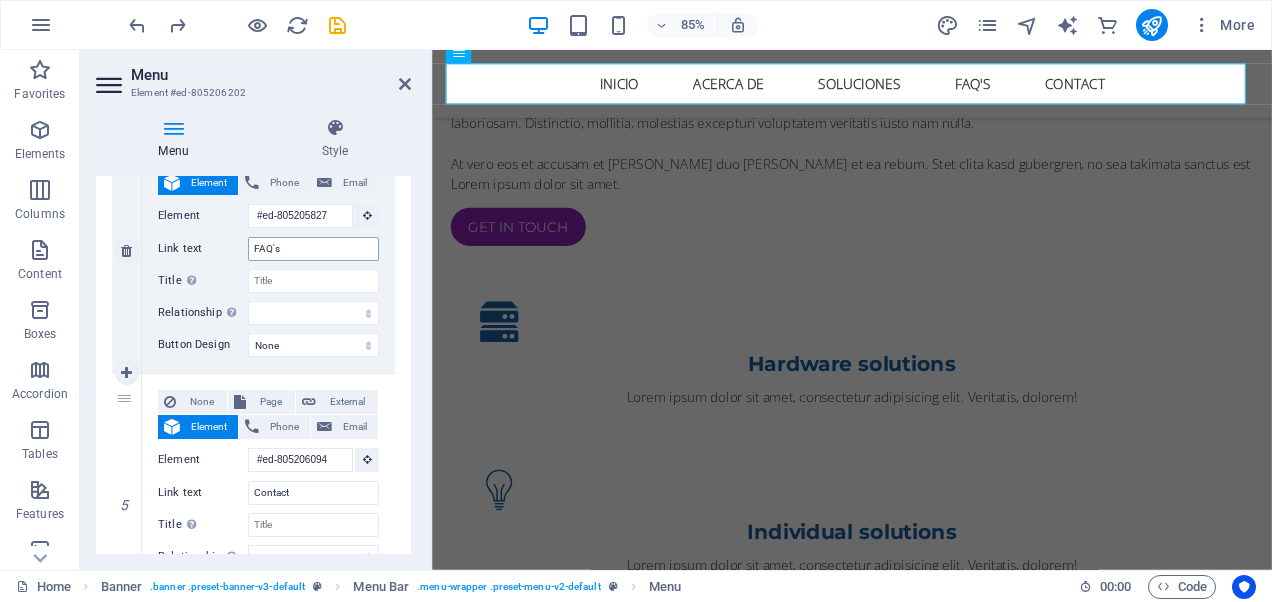 scroll, scrollTop: 1000, scrollLeft: 0, axis: vertical 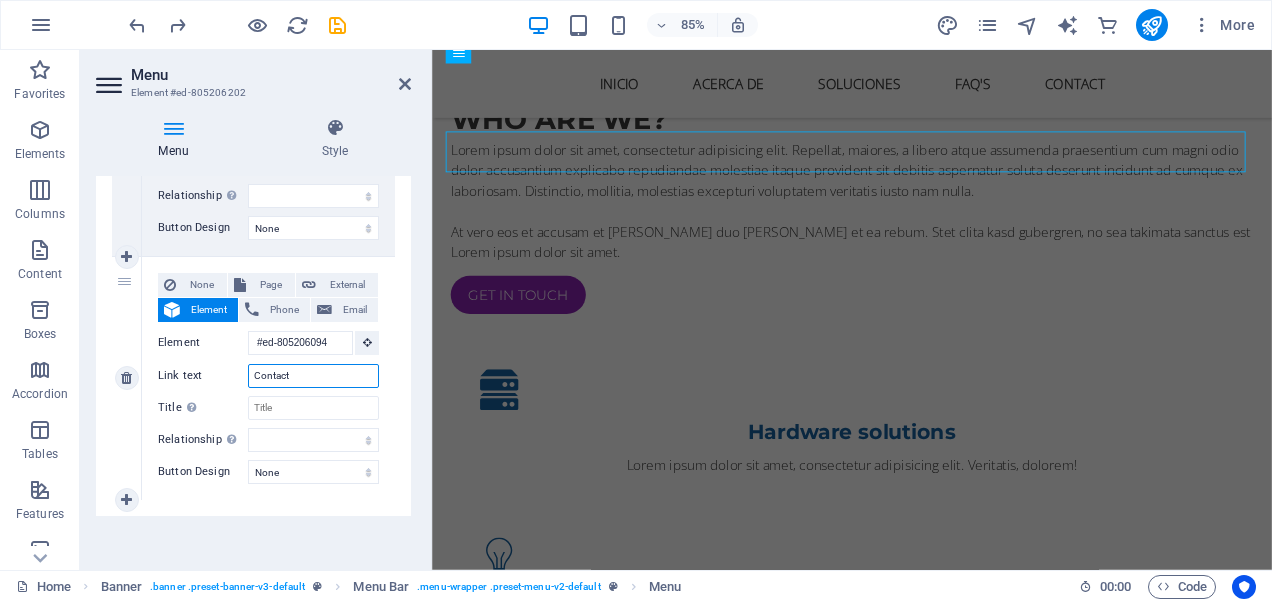 drag, startPoint x: 301, startPoint y: 377, endPoint x: 192, endPoint y: 383, distance: 109.165016 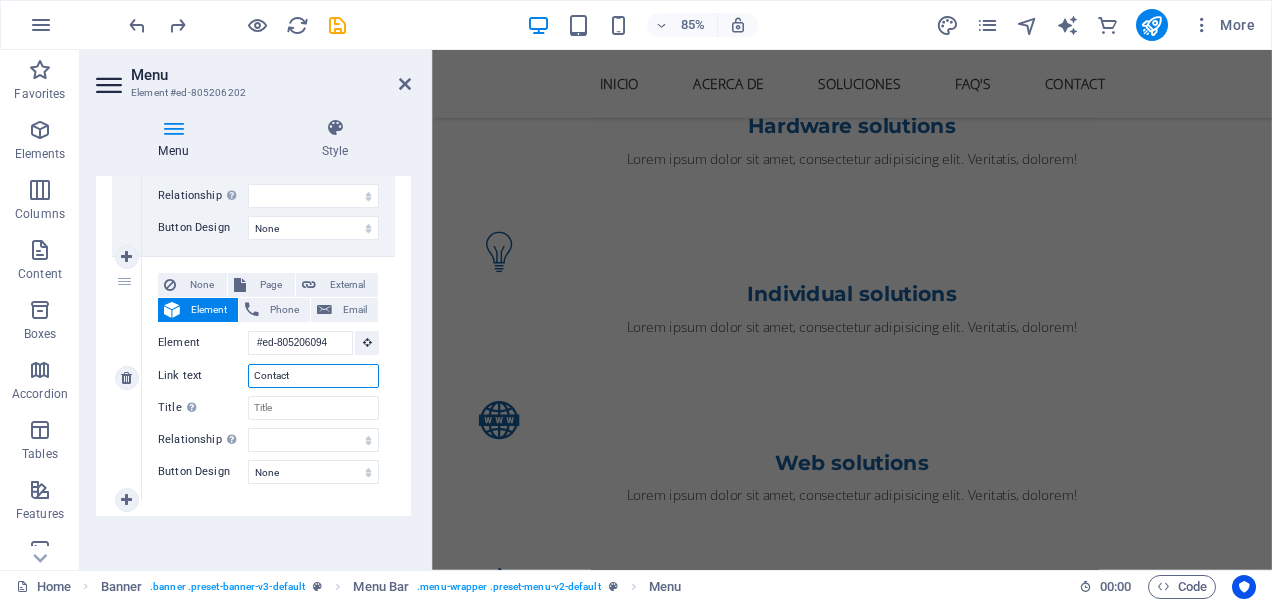 scroll, scrollTop: 1536, scrollLeft: 0, axis: vertical 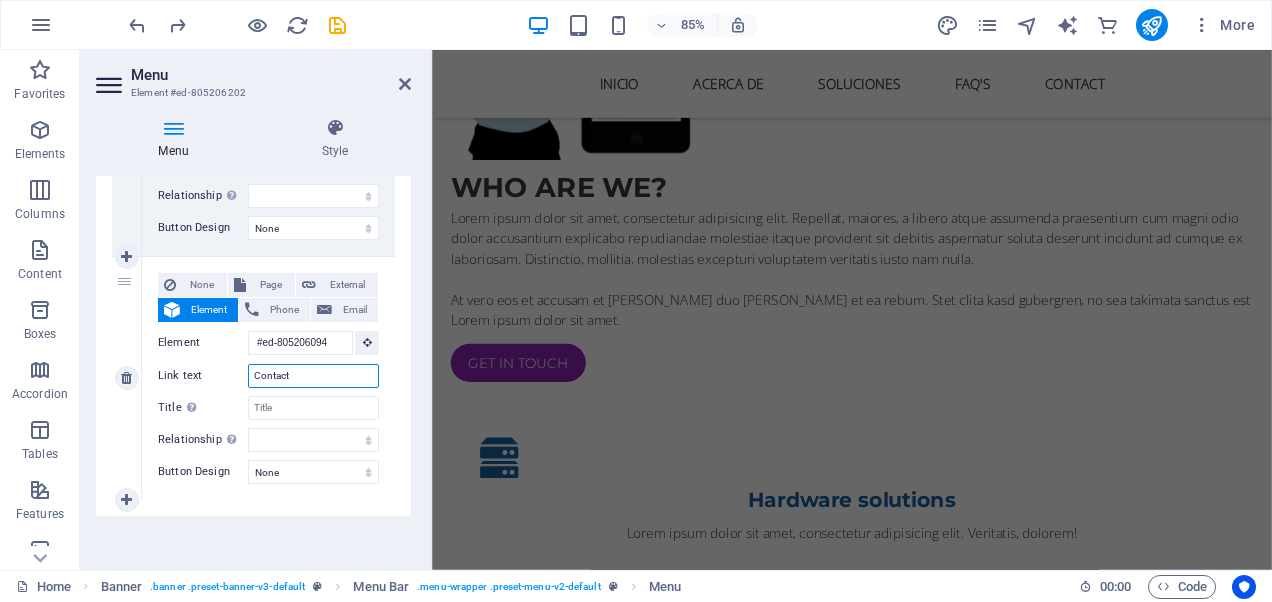 paste on "Contacto" 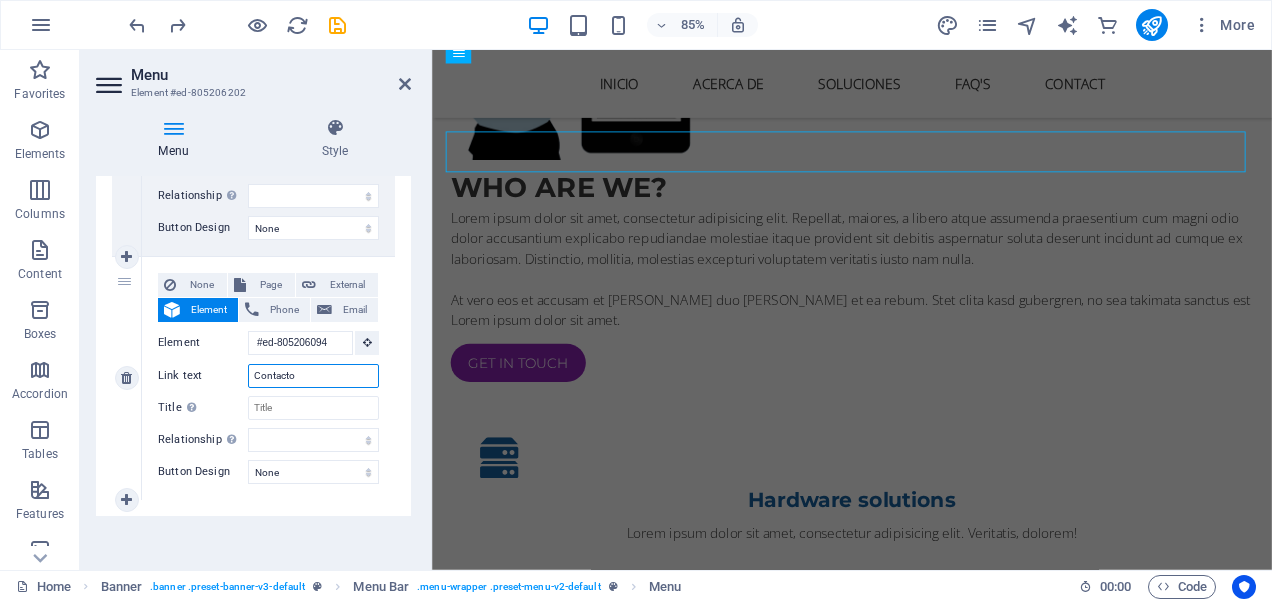 select 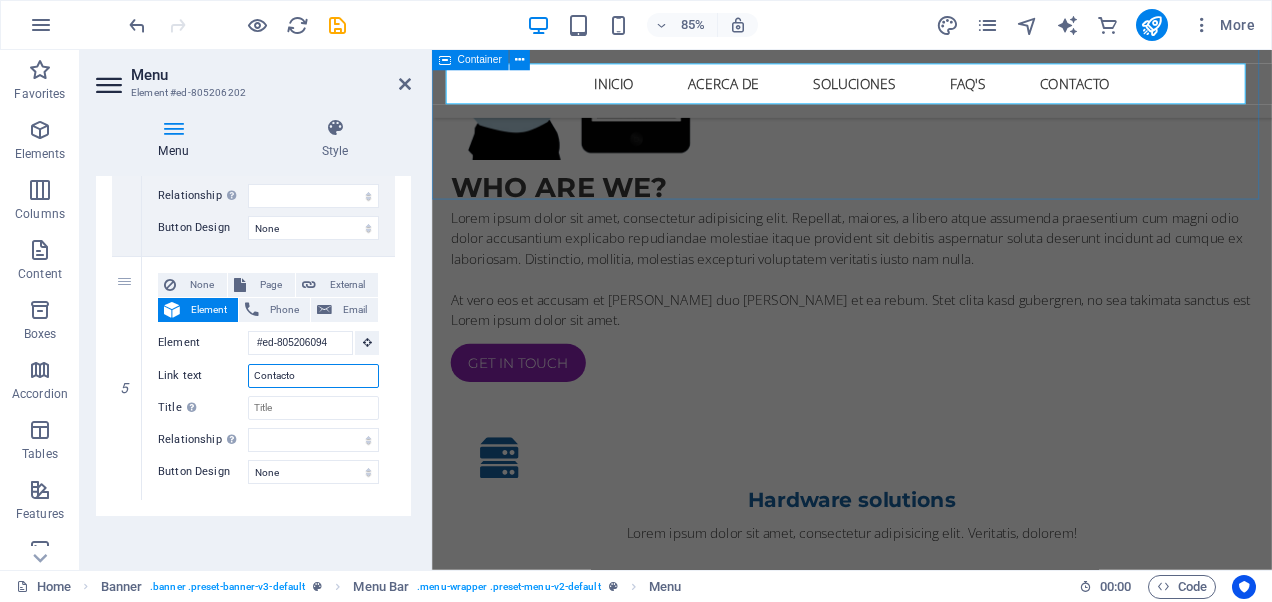 type on "Contacto" 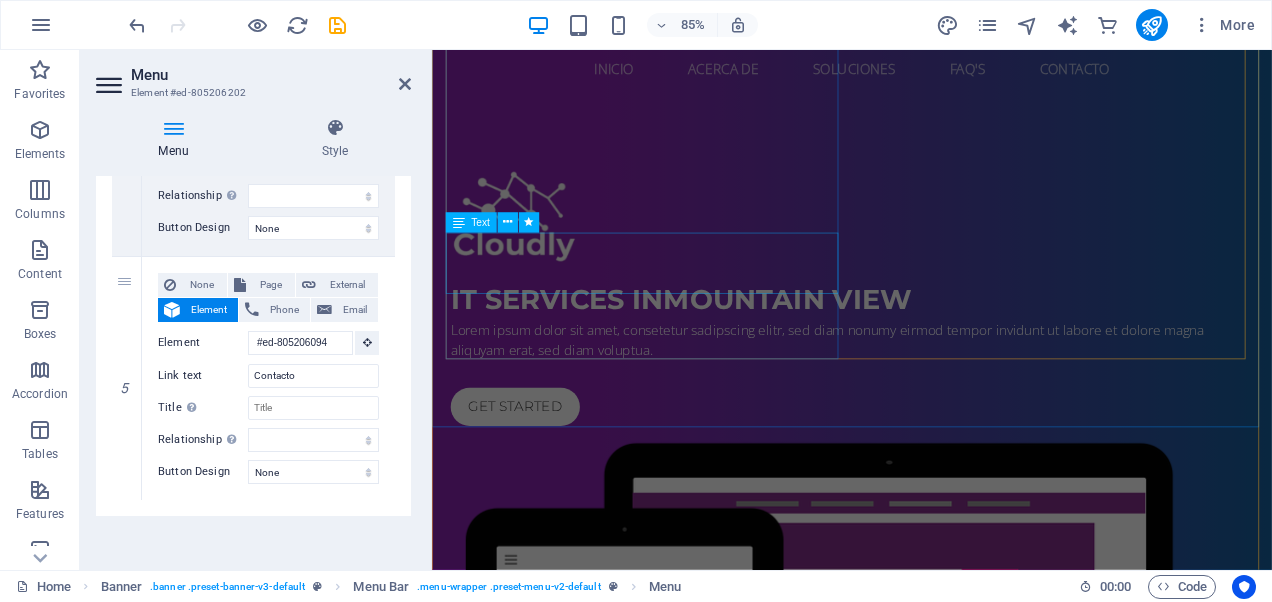 scroll, scrollTop: 0, scrollLeft: 0, axis: both 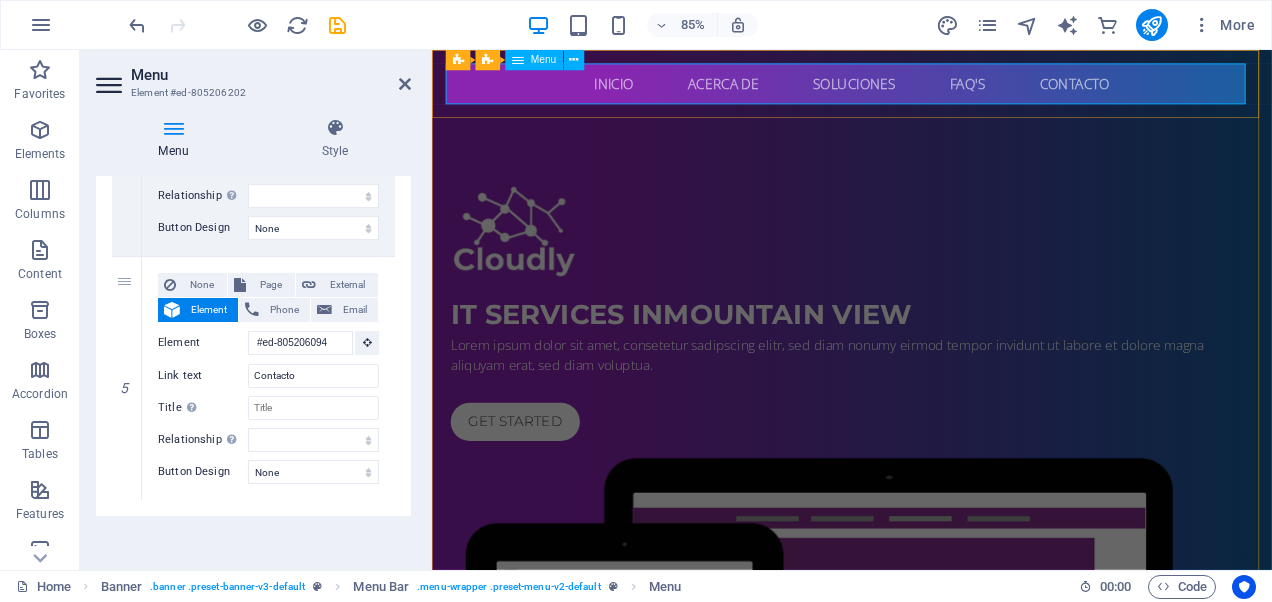 click on "inicio Acerca de Soluciones FAQ's  Contacto" at bounding box center [926, 90] 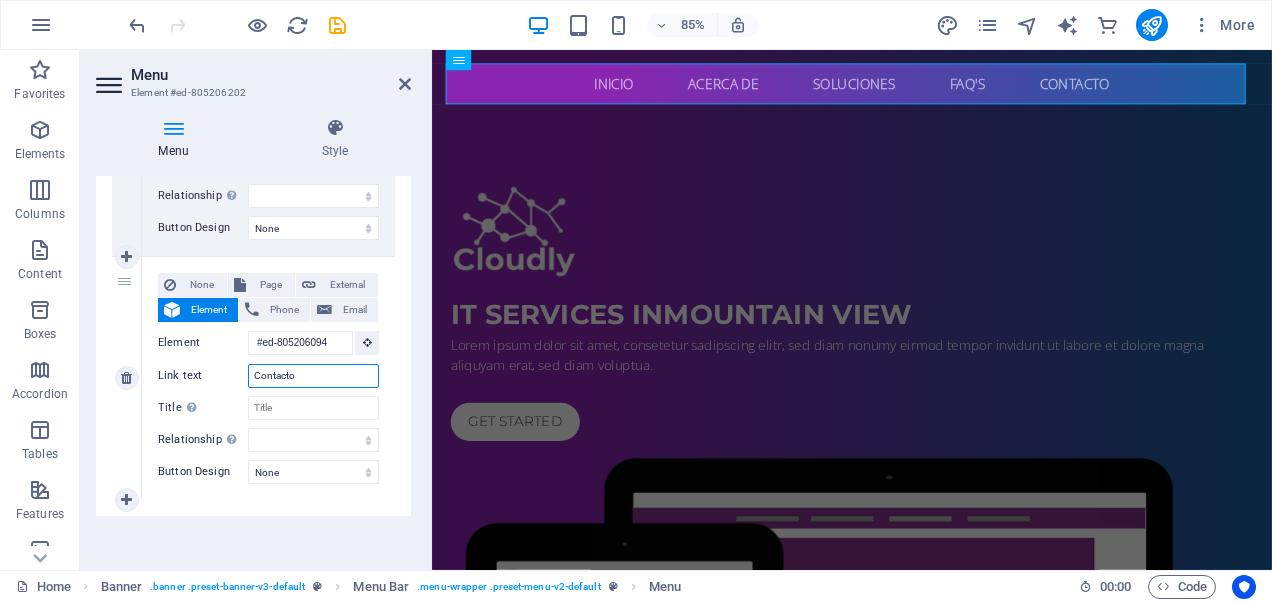 click on "Contacto" at bounding box center (313, 376) 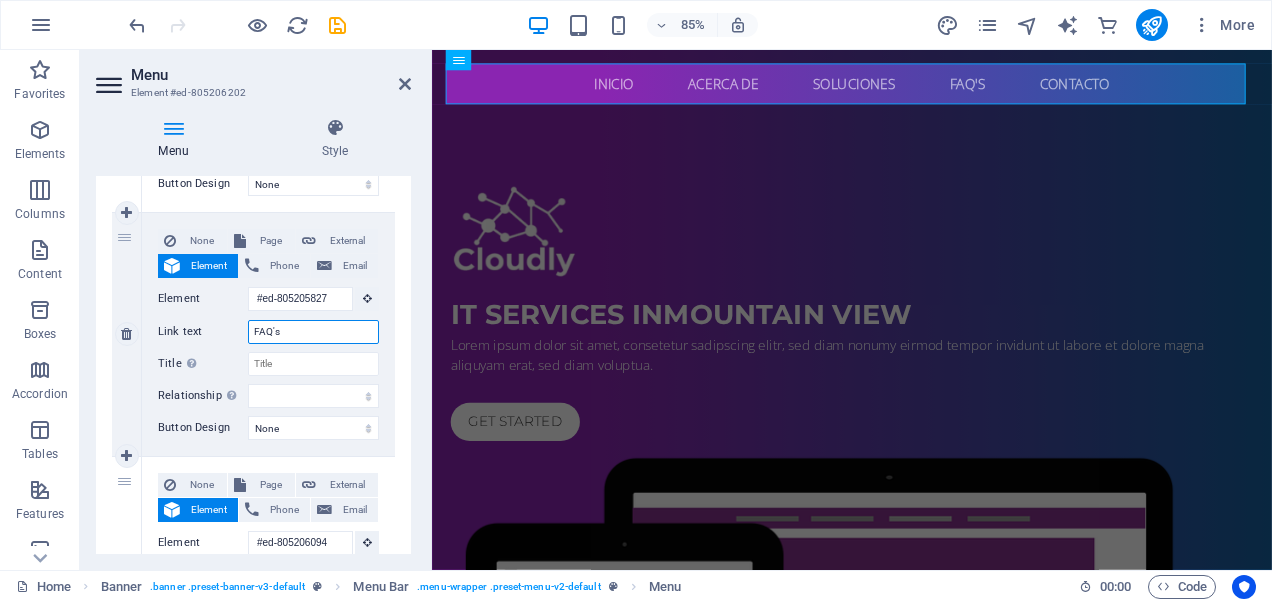 click on "FAQ's" at bounding box center [313, 332] 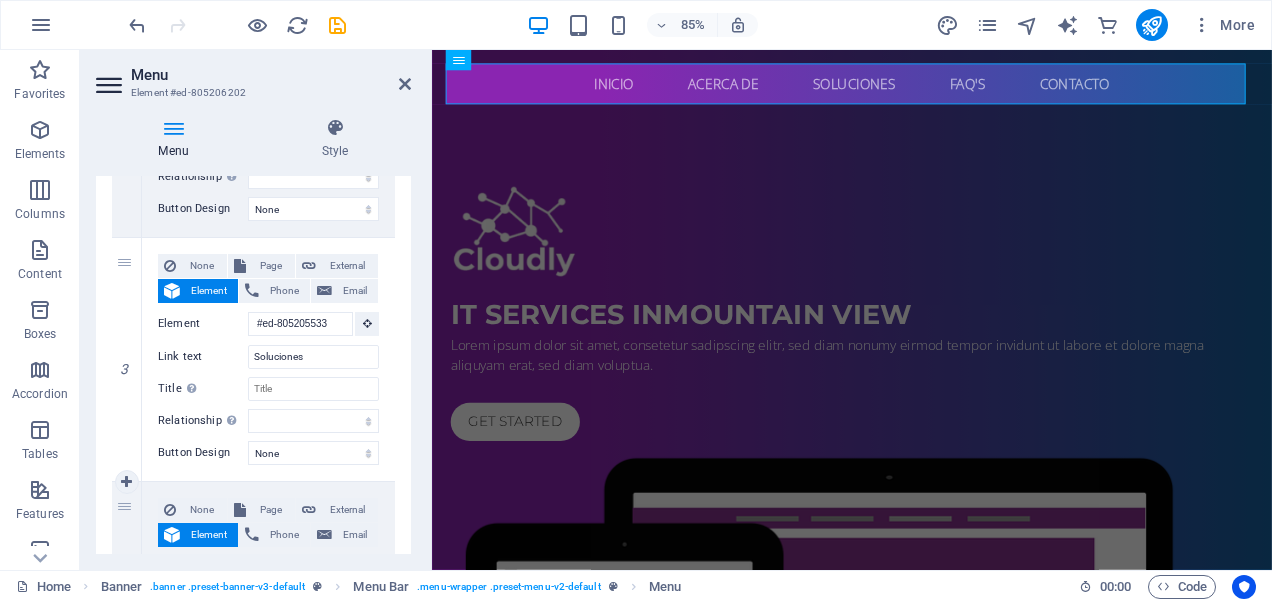 scroll, scrollTop: 585, scrollLeft: 0, axis: vertical 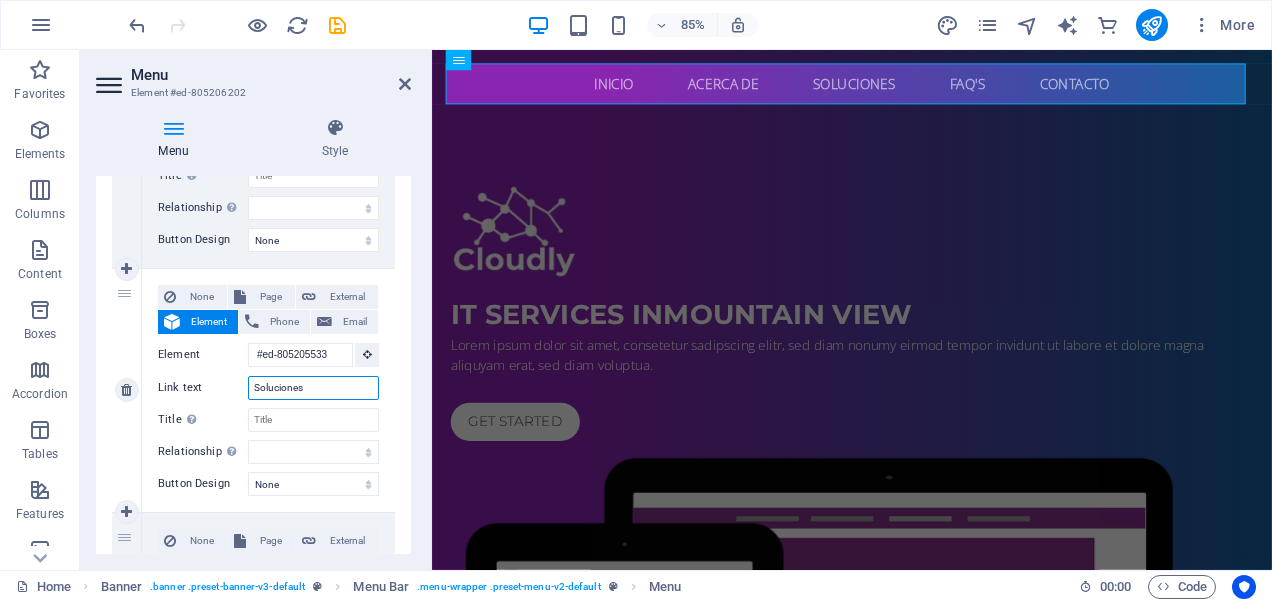 click on "Soluciones" at bounding box center [313, 388] 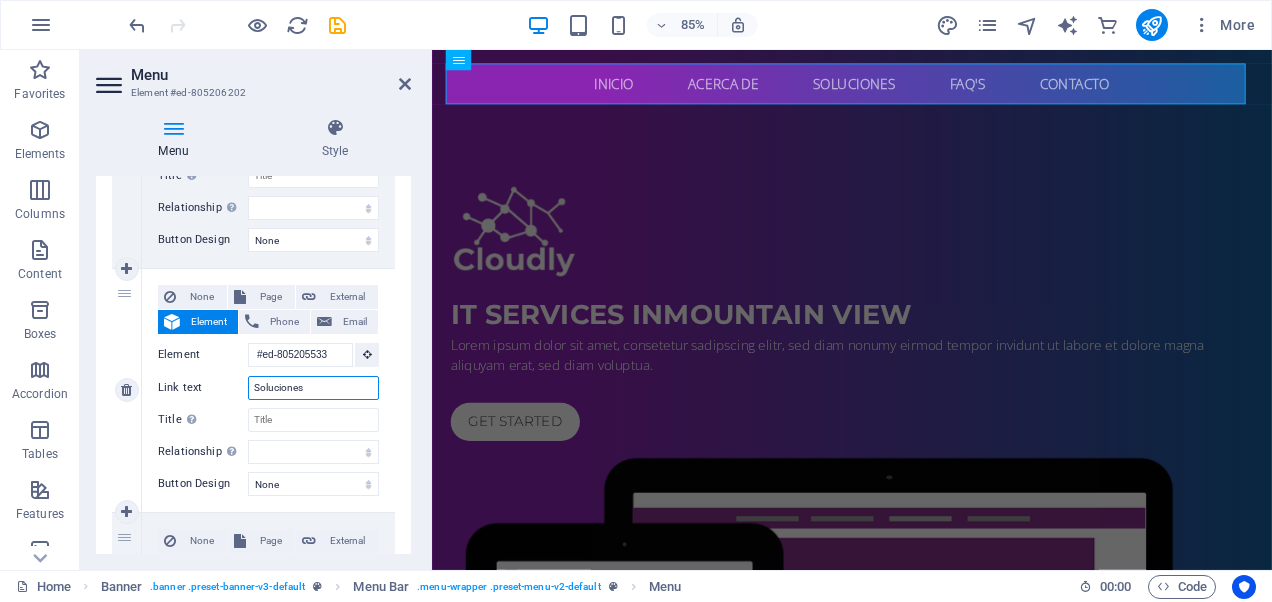 click on "Soluciones" at bounding box center [313, 388] 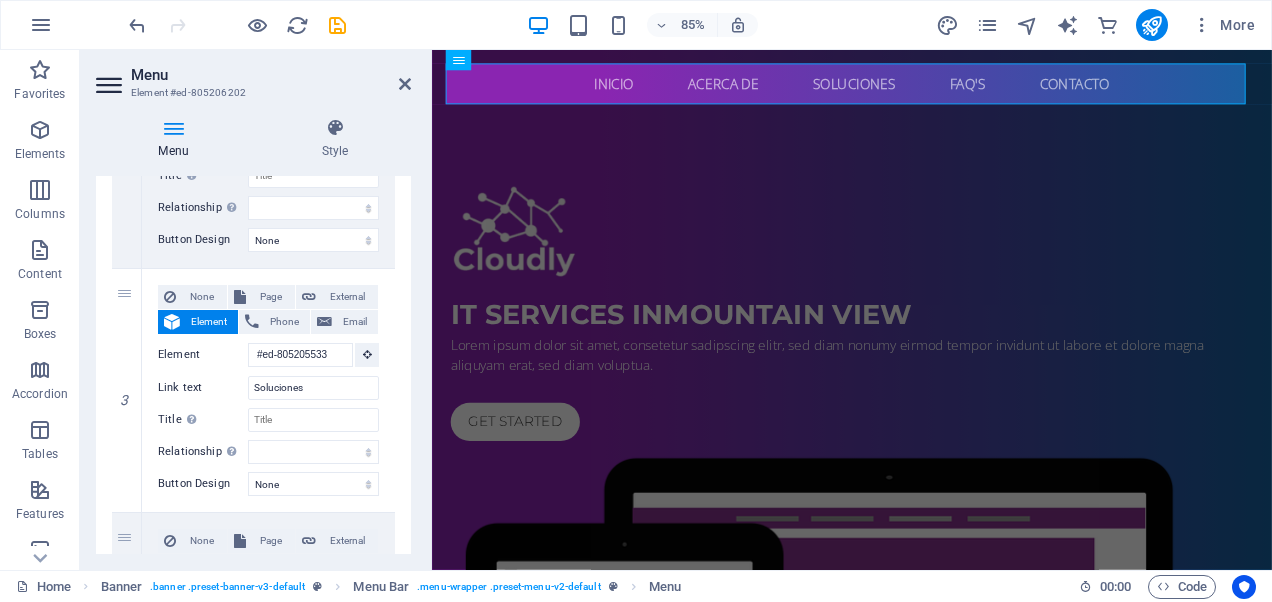 click on "Menu Element #ed-805206202" at bounding box center (253, 76) 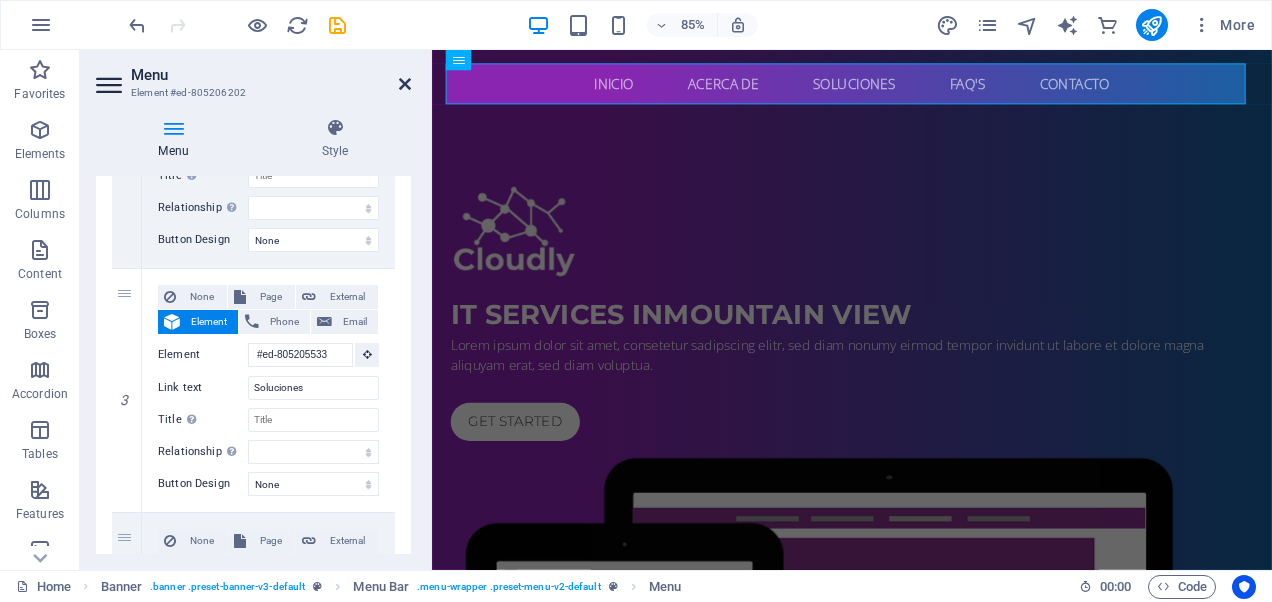 click at bounding box center [405, 84] 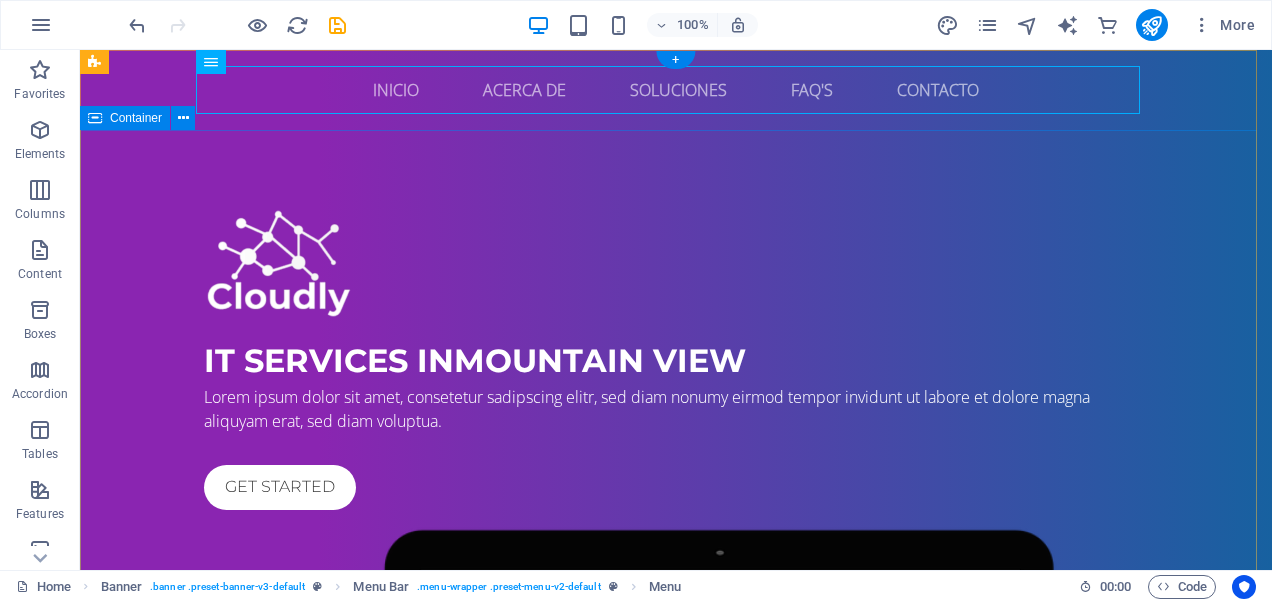 click on "IT Services in  [GEOGRAPHIC_DATA] Lorem ipsum dolor sit amet, consetetur sadipscing elitr, sed diam nonumy eirmod tempor invidunt ut labore et dolore magna aliquyam erat, sed diam voluptua. Get started" at bounding box center (676, 656) 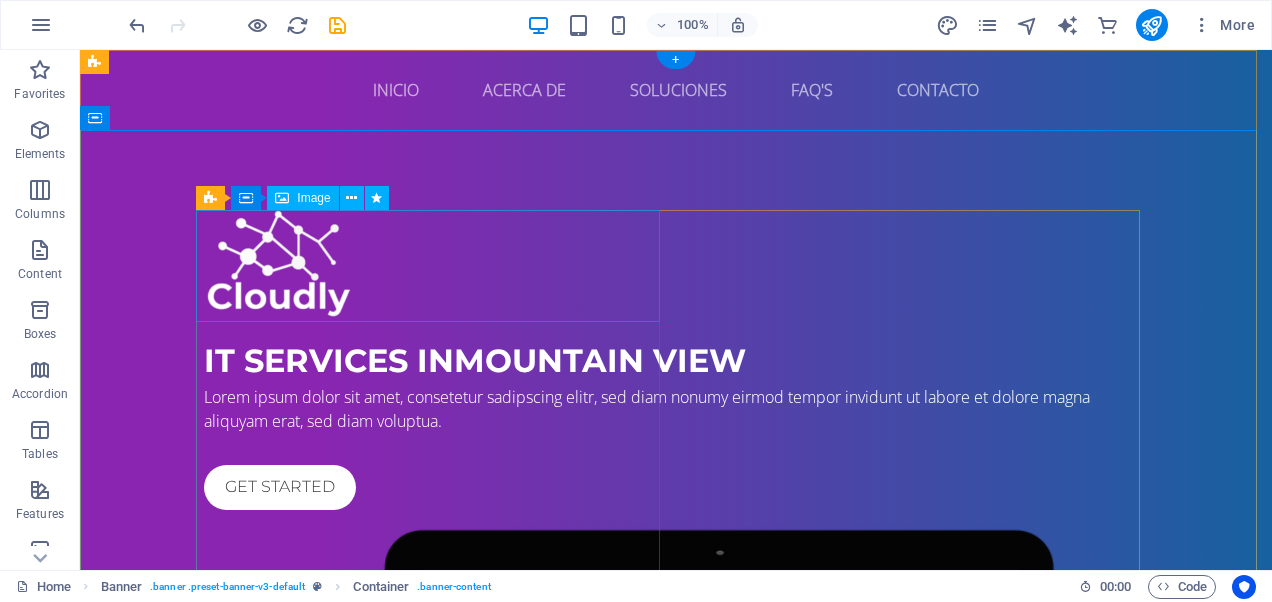 click at bounding box center [676, 265] 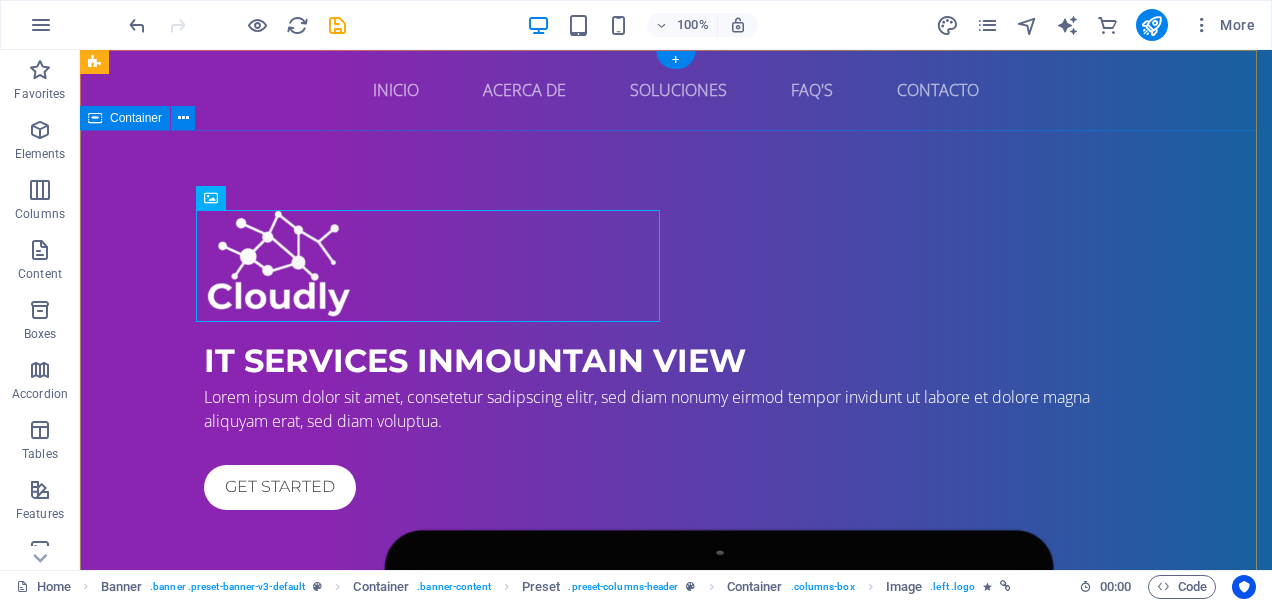click on "IT Services in  [GEOGRAPHIC_DATA] Lorem ipsum dolor sit amet, consetetur sadipscing elitr, sed diam nonumy eirmod tempor invidunt ut labore et dolore magna aliquyam erat, sed diam voluptua. Get started" at bounding box center [676, 656] 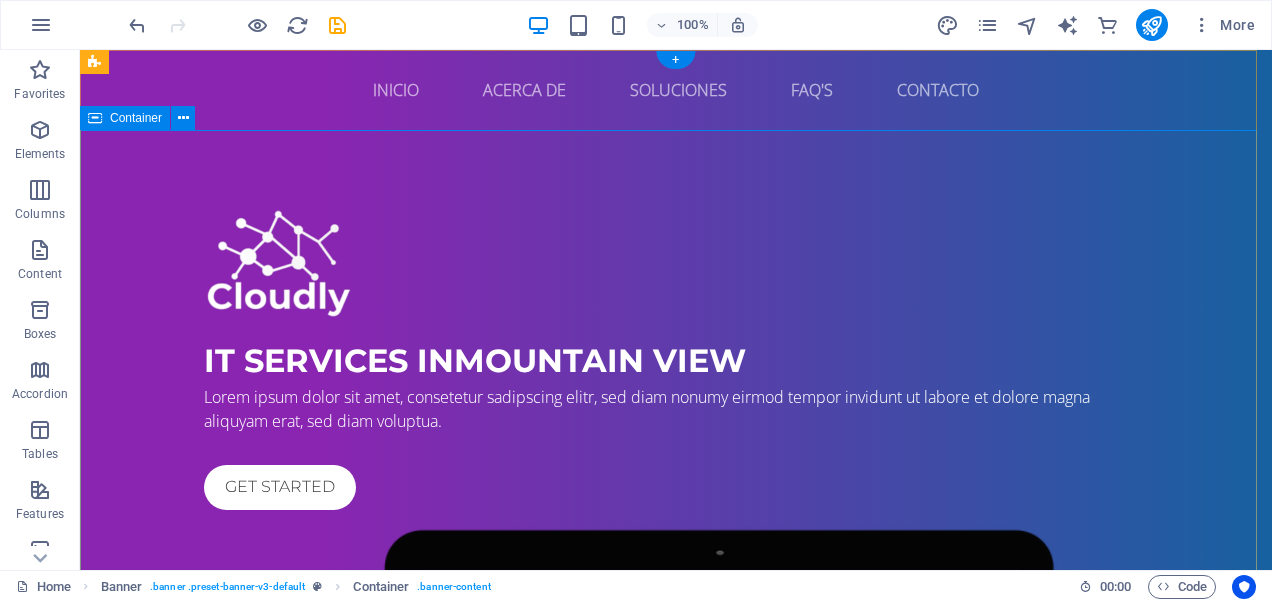 click on "IT Services in  [GEOGRAPHIC_DATA] Lorem ipsum dolor sit amet, consetetur sadipscing elitr, sed diam nonumy eirmod tempor invidunt ut labore et dolore magna aliquyam erat, sed diam voluptua. Get started" at bounding box center (676, 656) 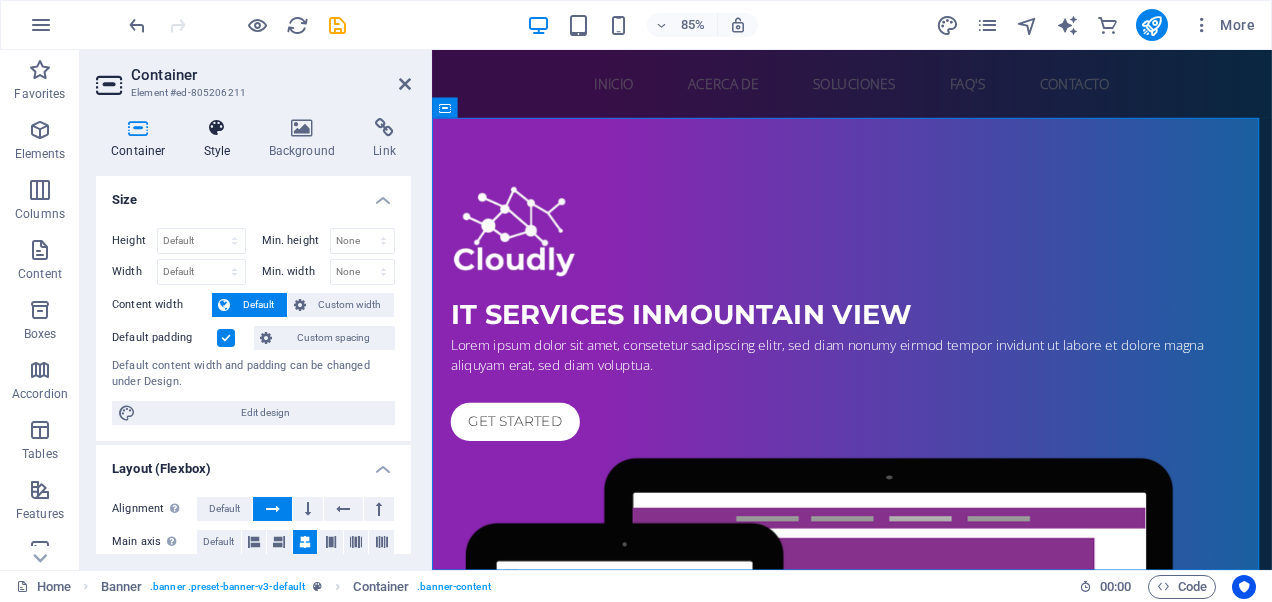 click at bounding box center (217, 128) 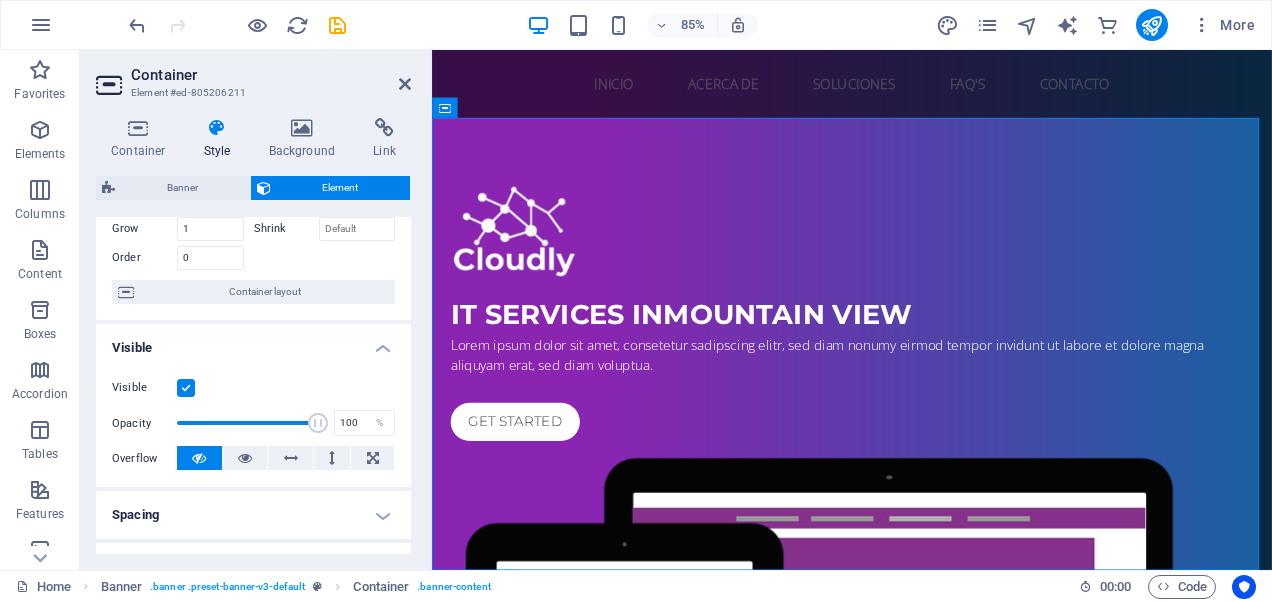 scroll, scrollTop: 0, scrollLeft: 0, axis: both 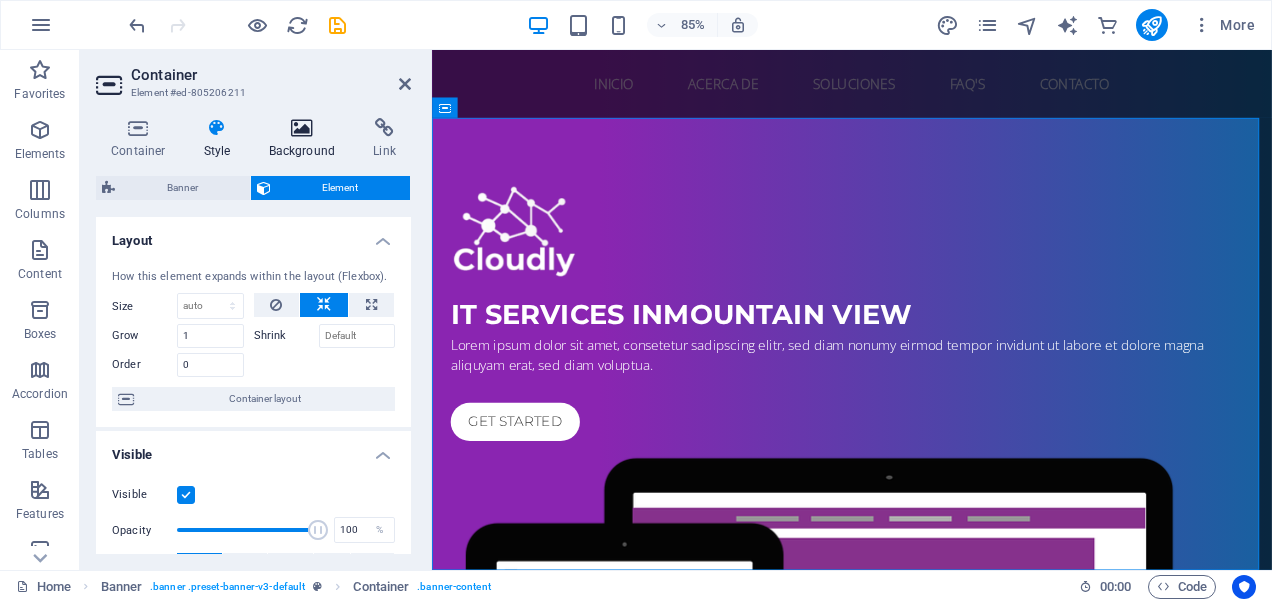 click on "Background" at bounding box center [306, 139] 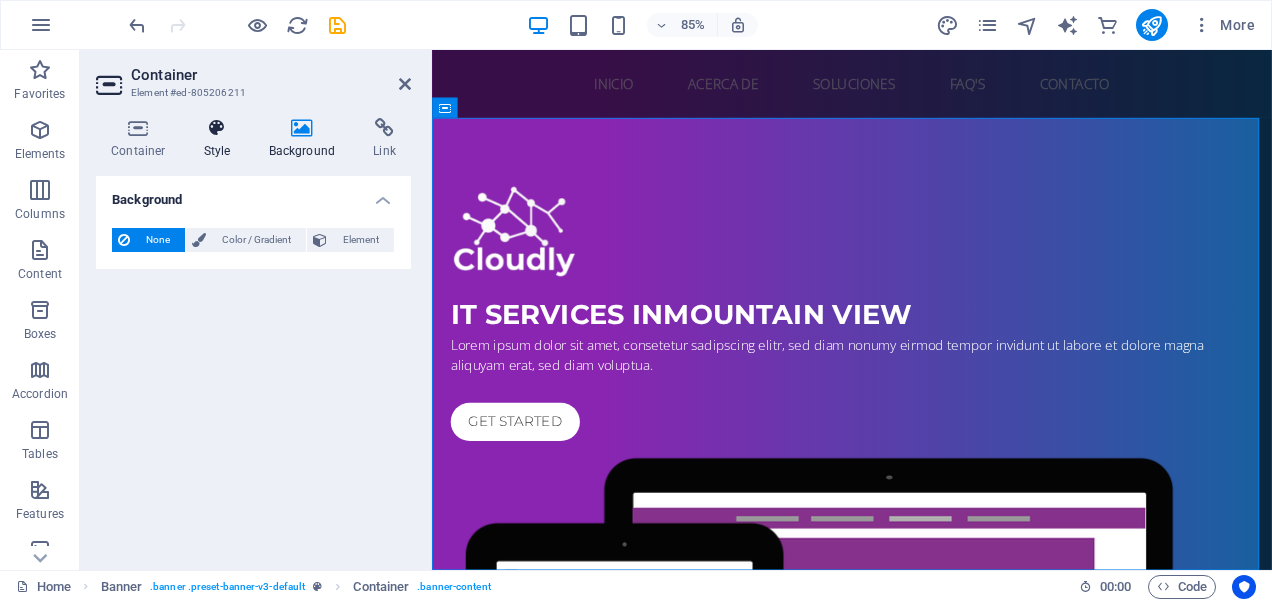 click on "Style" at bounding box center [221, 139] 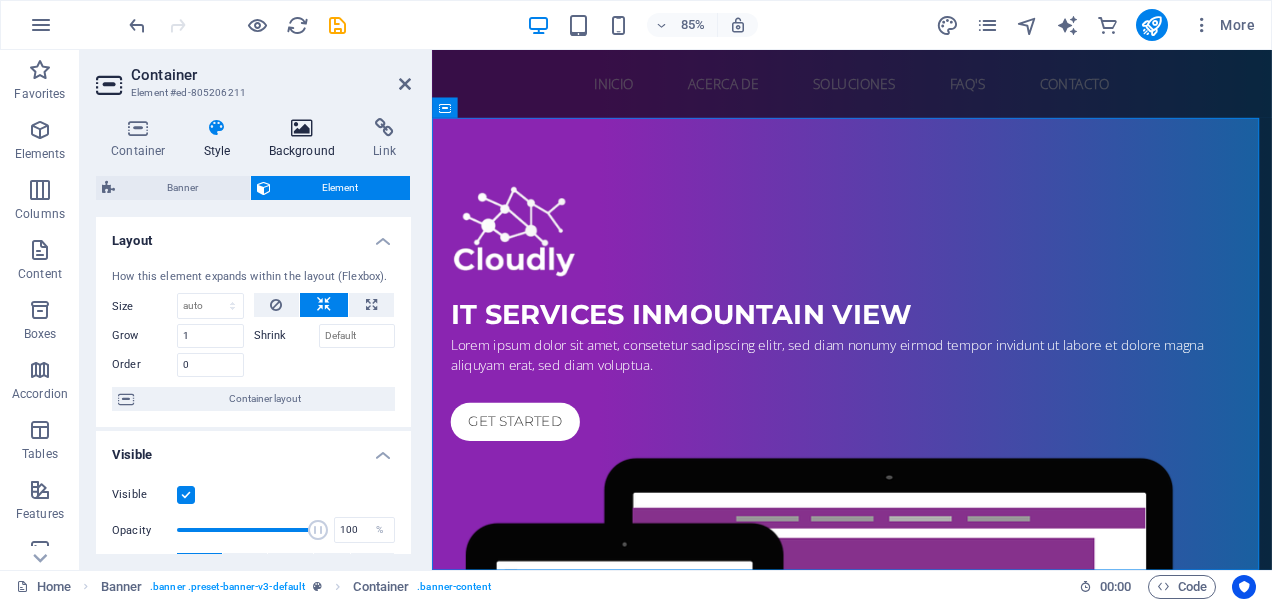 click on "Background" at bounding box center (306, 139) 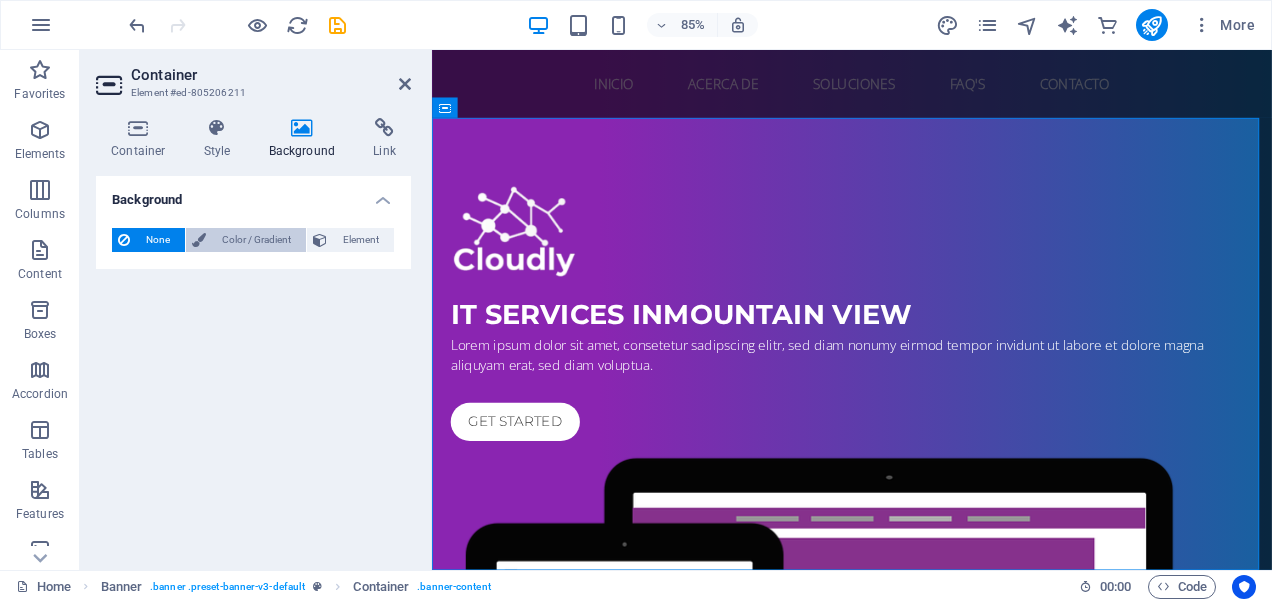 click on "Color / Gradient" at bounding box center [256, 240] 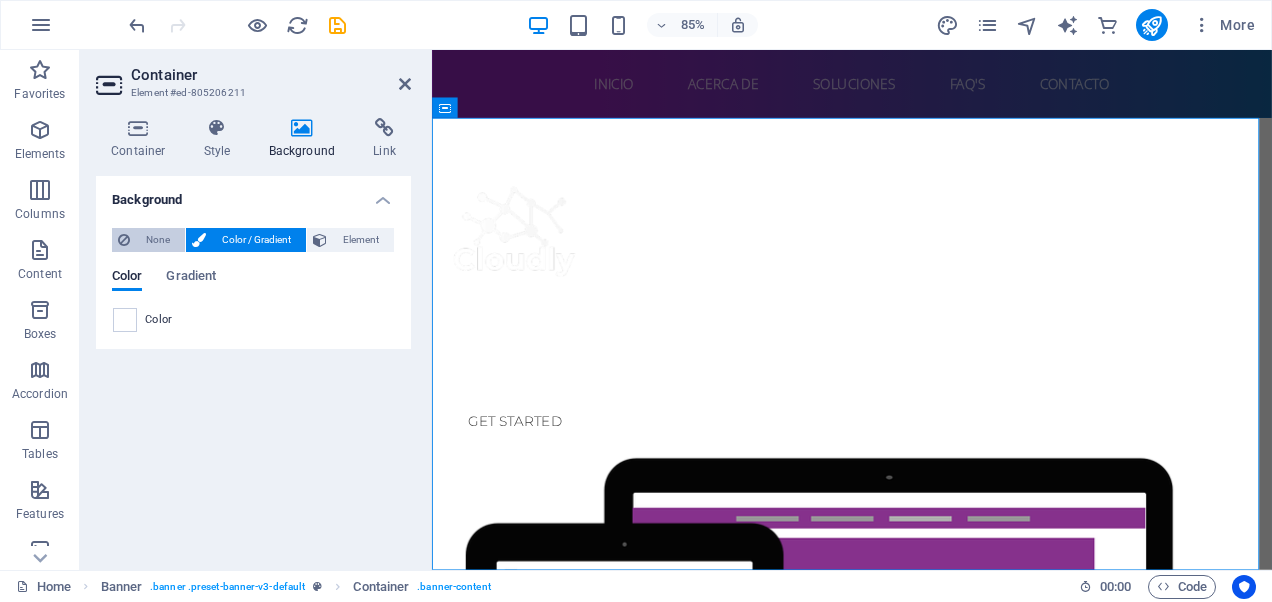 click on "None" at bounding box center (157, 240) 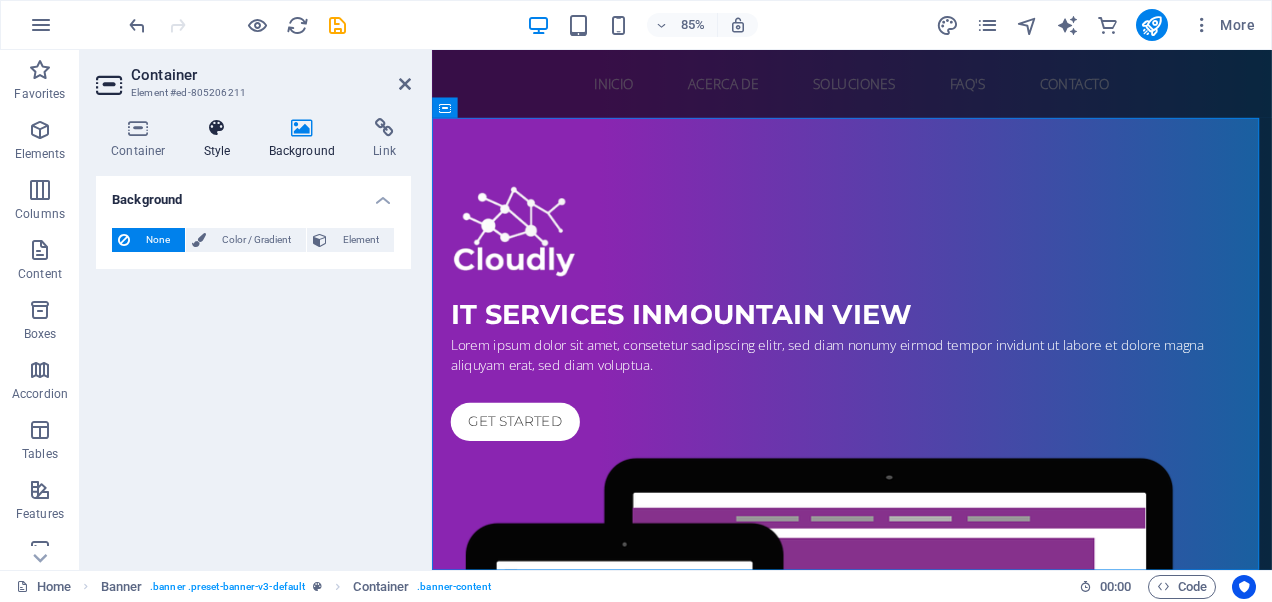 click on "Style" at bounding box center (221, 139) 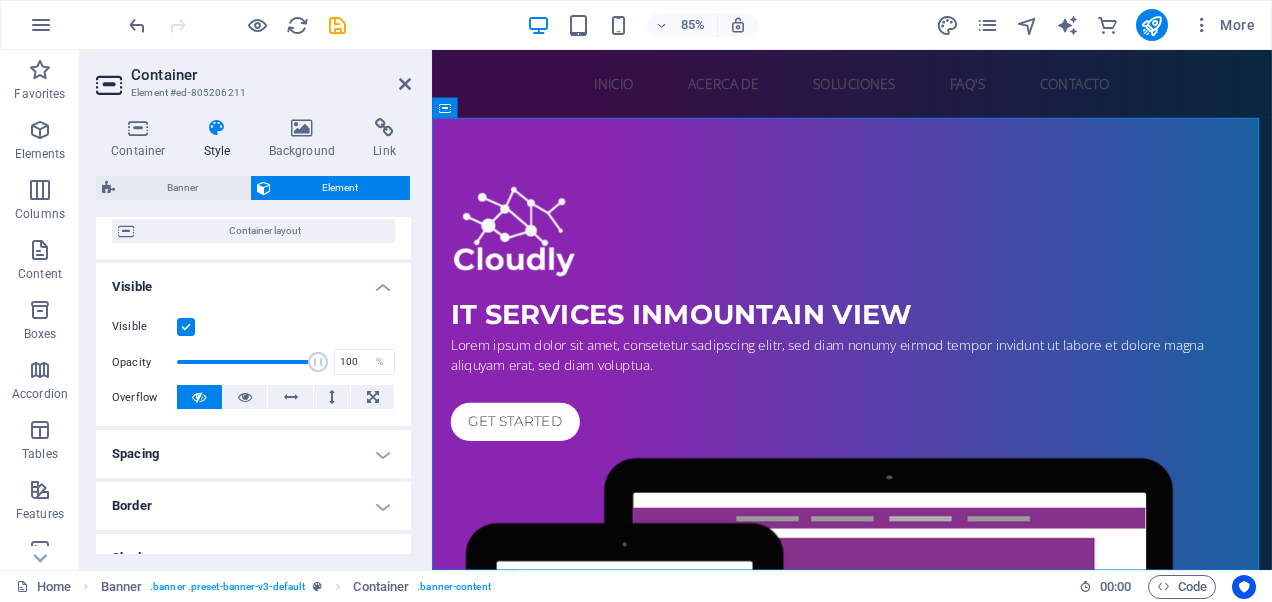 scroll, scrollTop: 107, scrollLeft: 0, axis: vertical 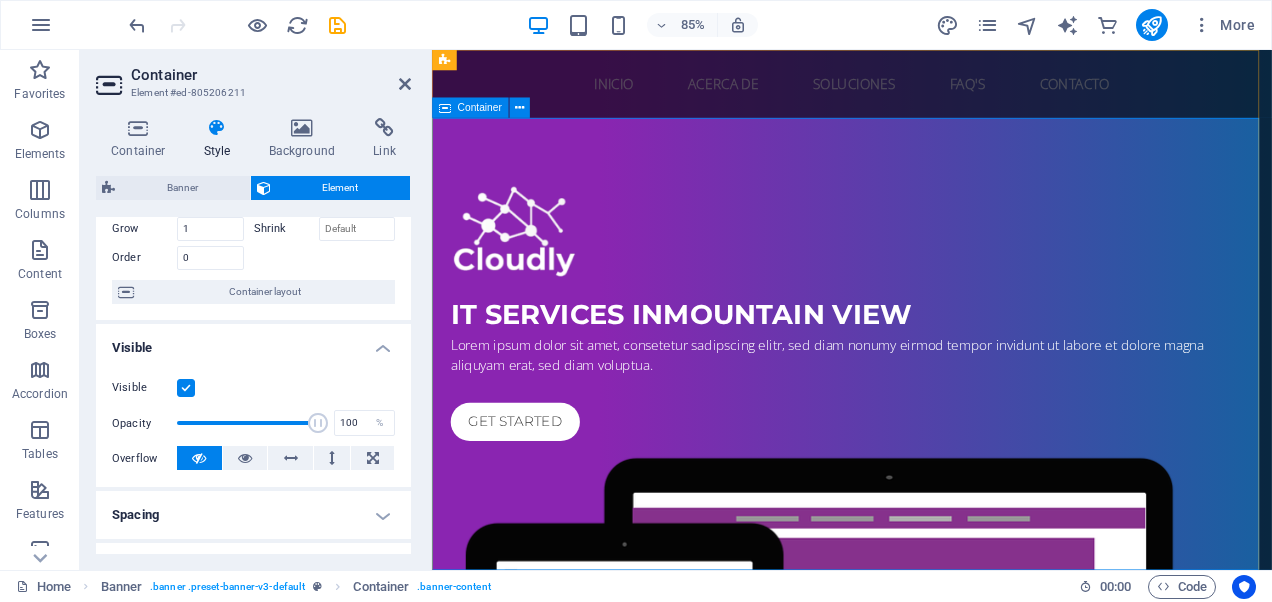 click on "Container" at bounding box center (480, 108) 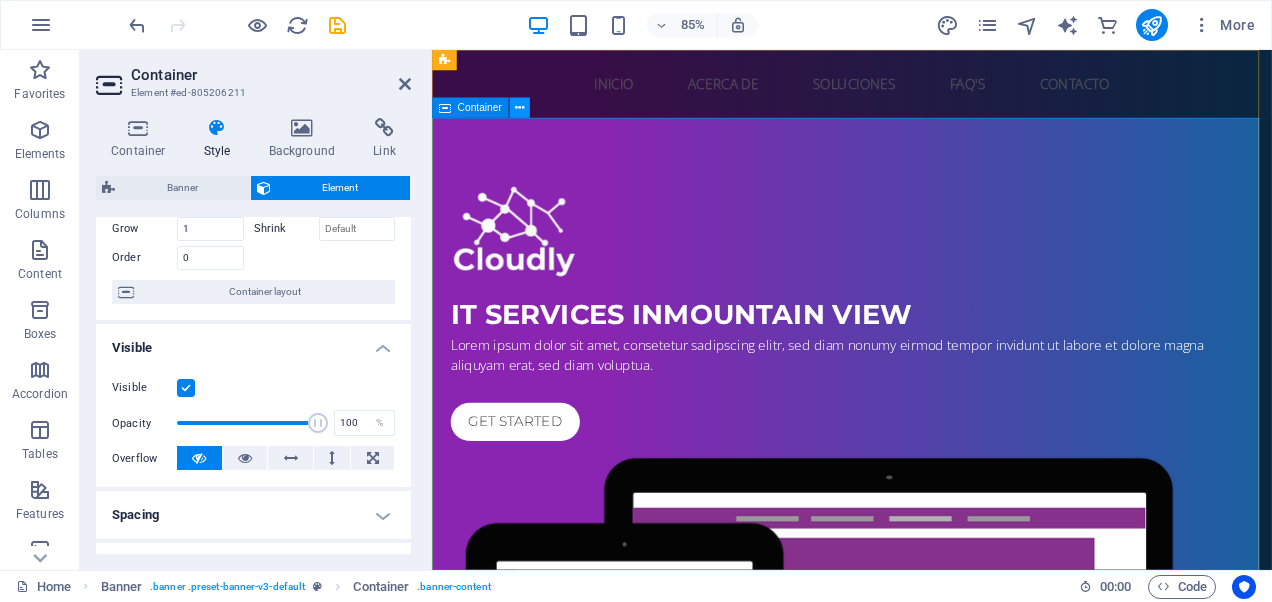 click at bounding box center (519, 108) 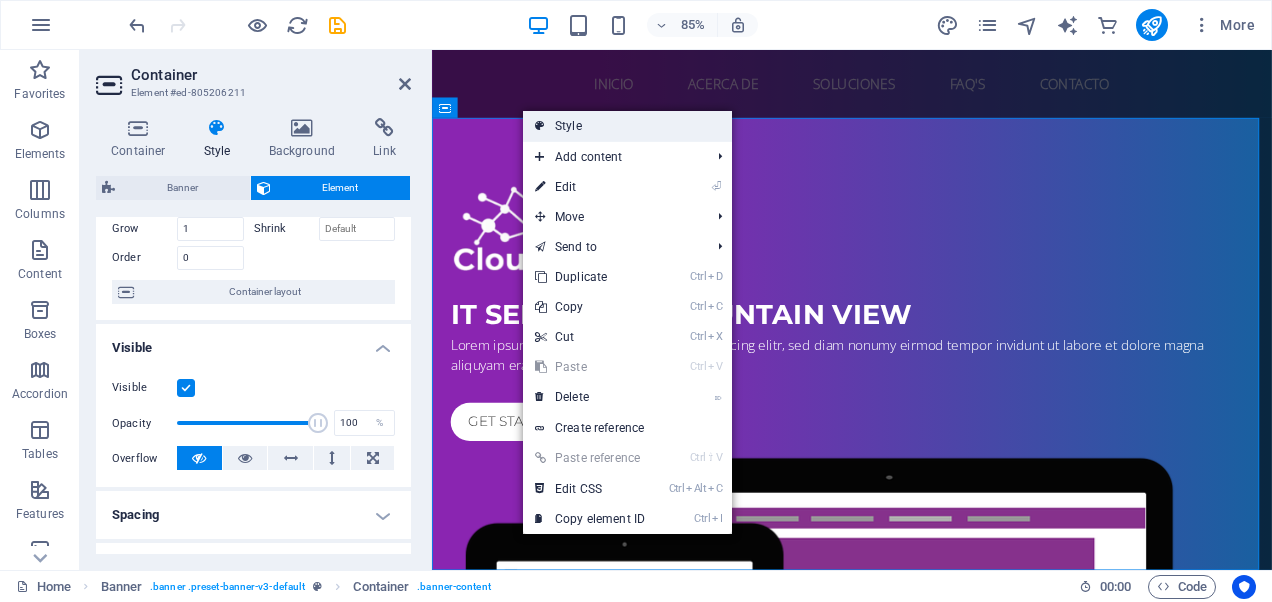 click on "Style" at bounding box center (627, 126) 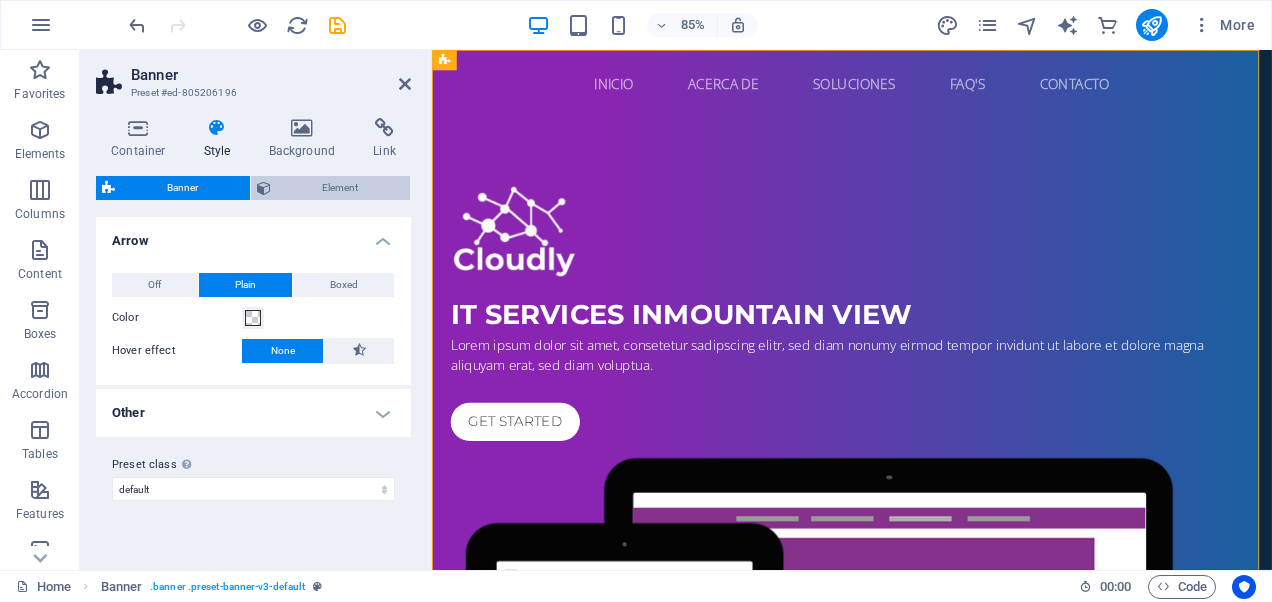 click on "Element" at bounding box center [341, 188] 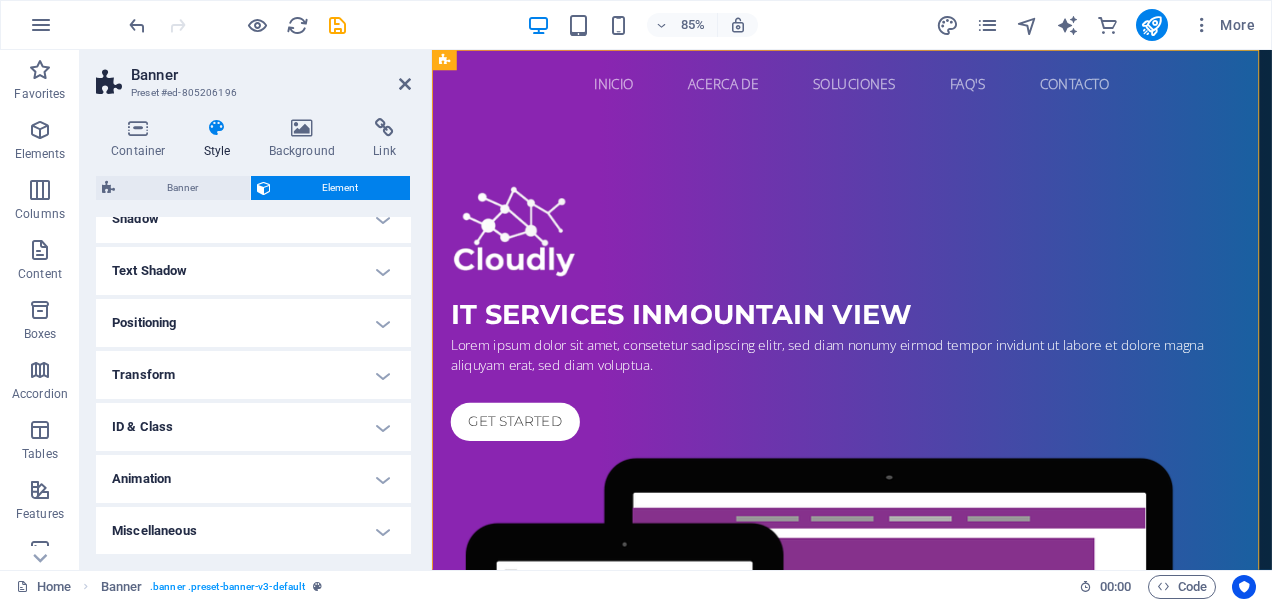 scroll, scrollTop: 0, scrollLeft: 0, axis: both 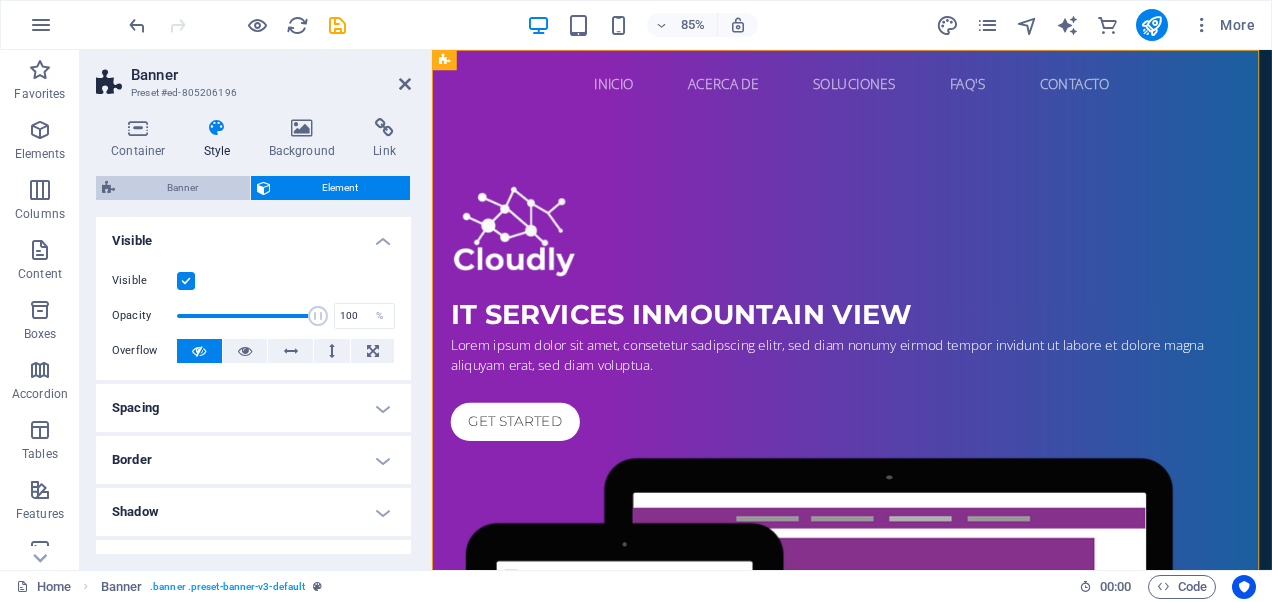 click on "Banner" at bounding box center [182, 188] 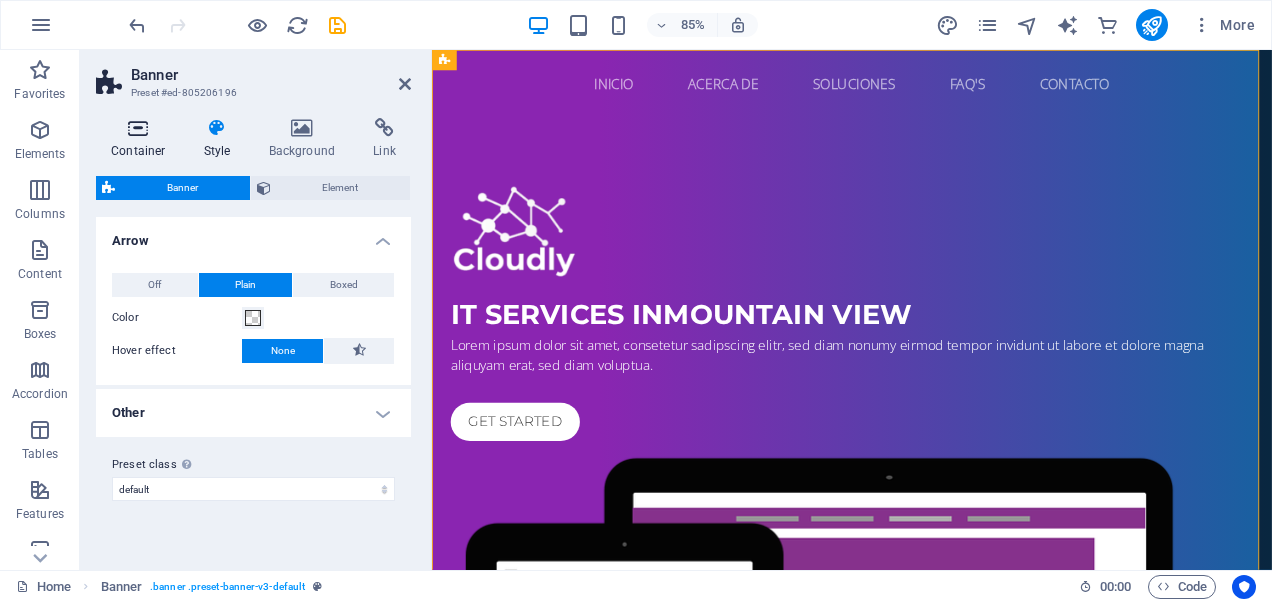 click on "Container" at bounding box center (142, 139) 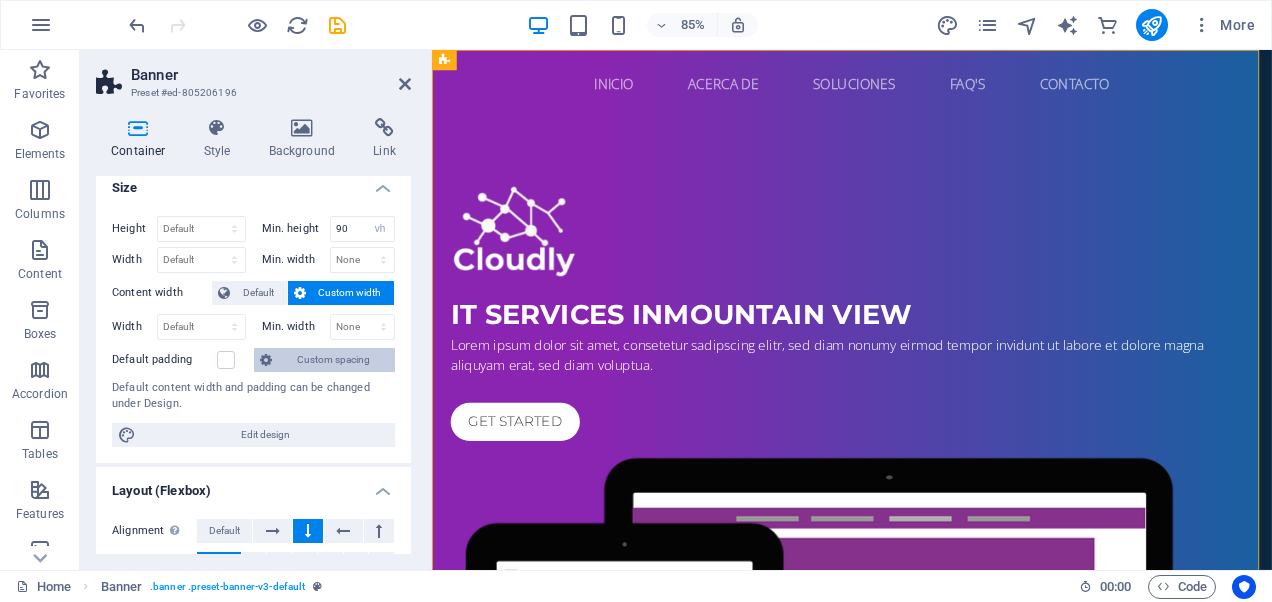 scroll, scrollTop: 0, scrollLeft: 0, axis: both 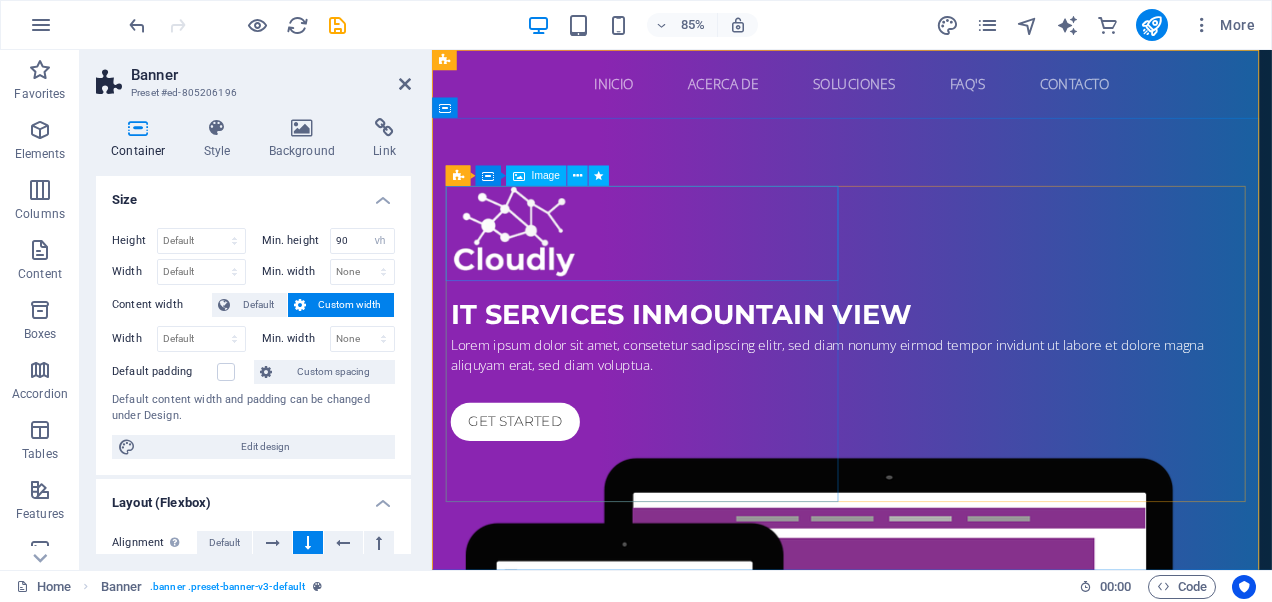 click at bounding box center [926, 265] 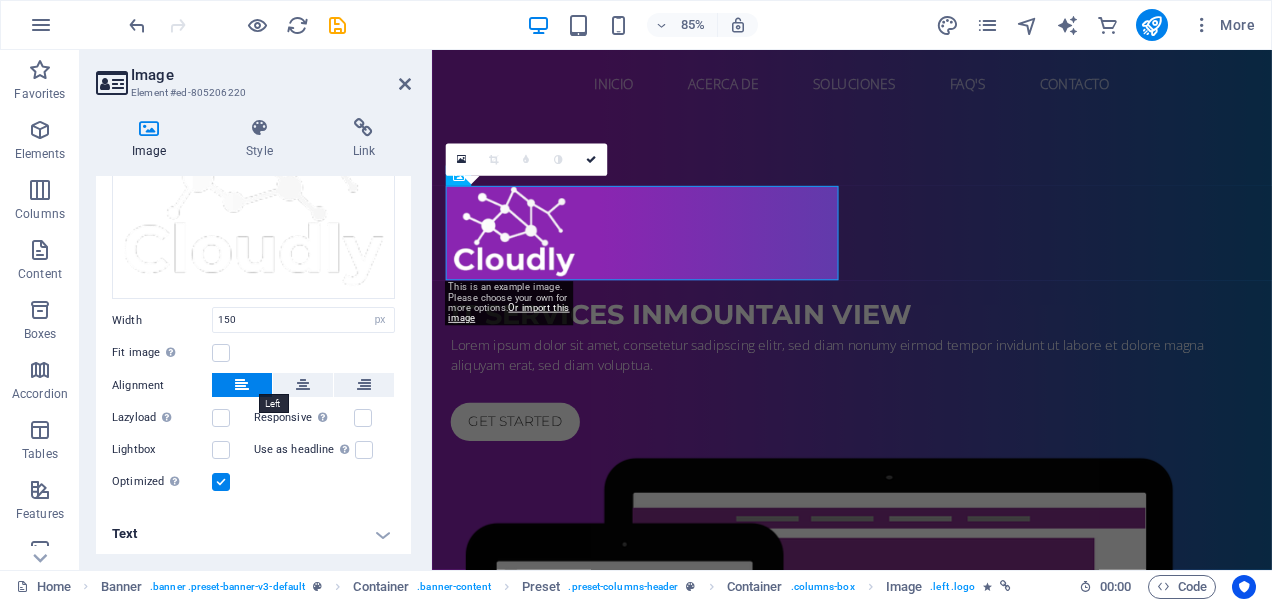 scroll, scrollTop: 0, scrollLeft: 0, axis: both 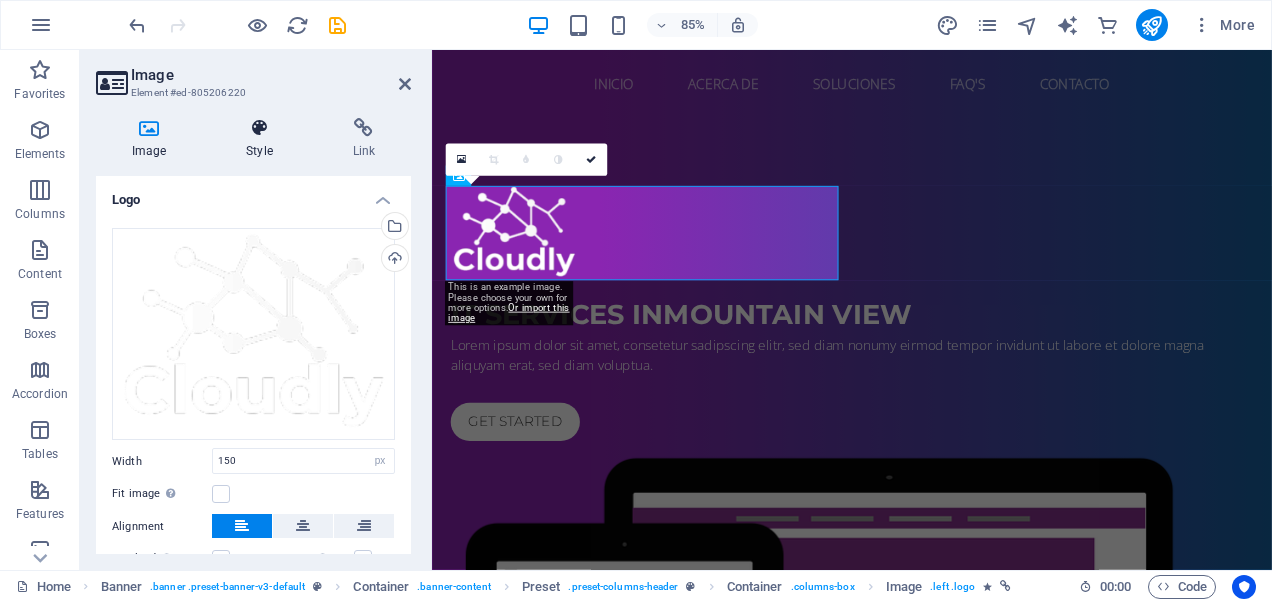 click on "Style" at bounding box center [263, 139] 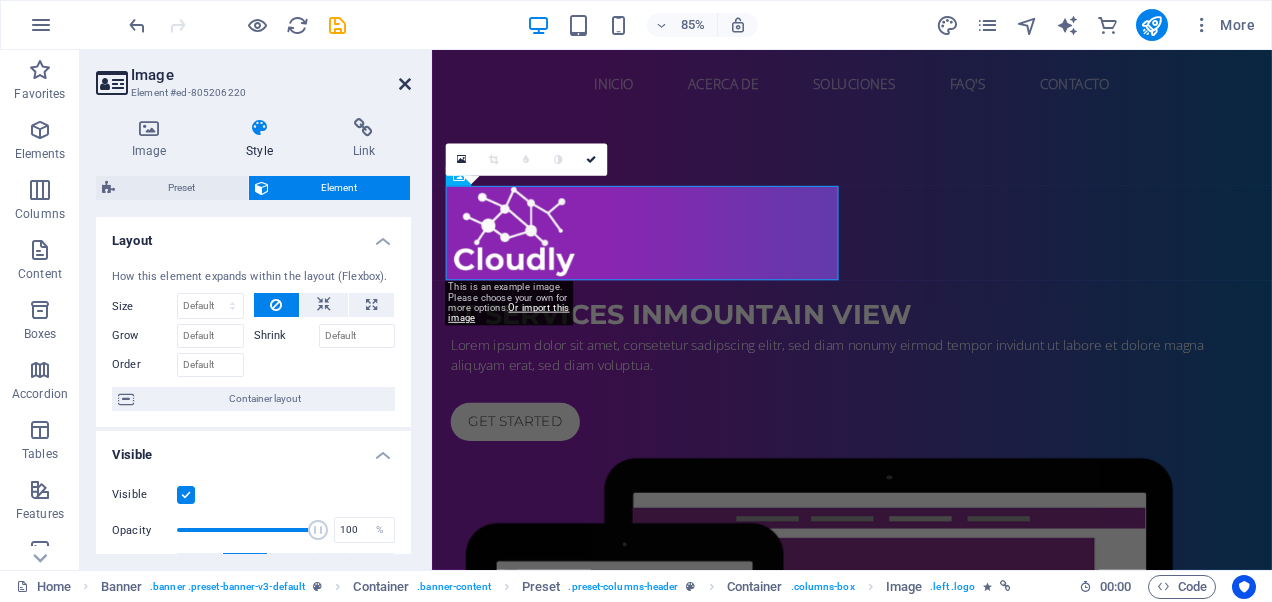 click at bounding box center [405, 84] 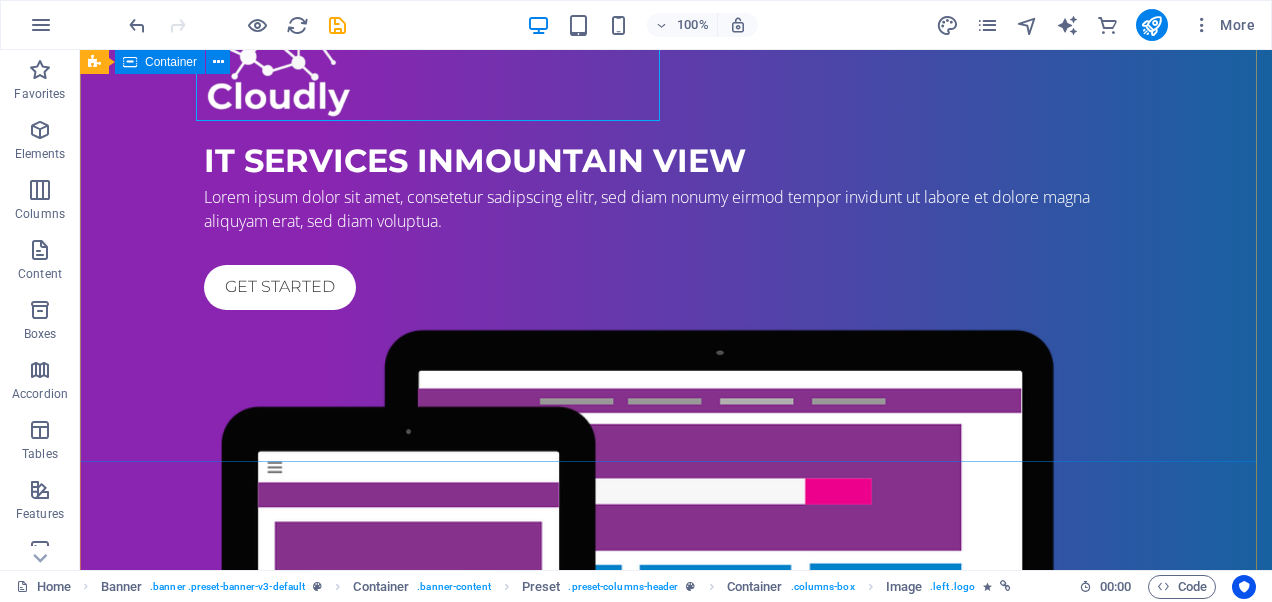 scroll, scrollTop: 0, scrollLeft: 0, axis: both 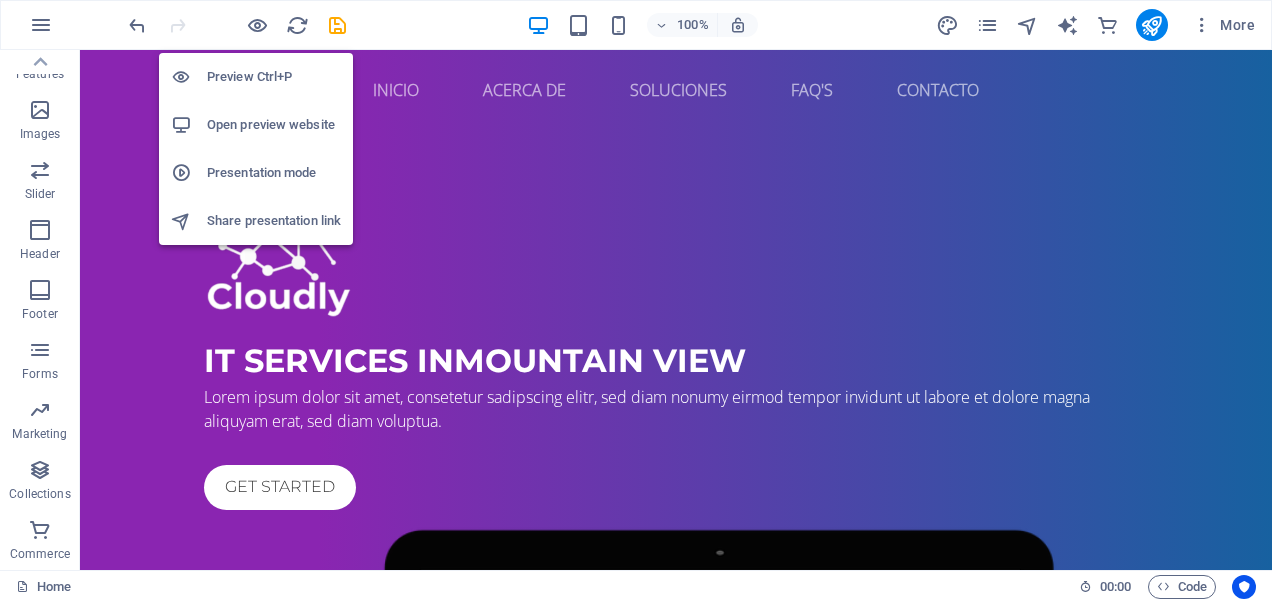 click on "Open preview website" at bounding box center [274, 125] 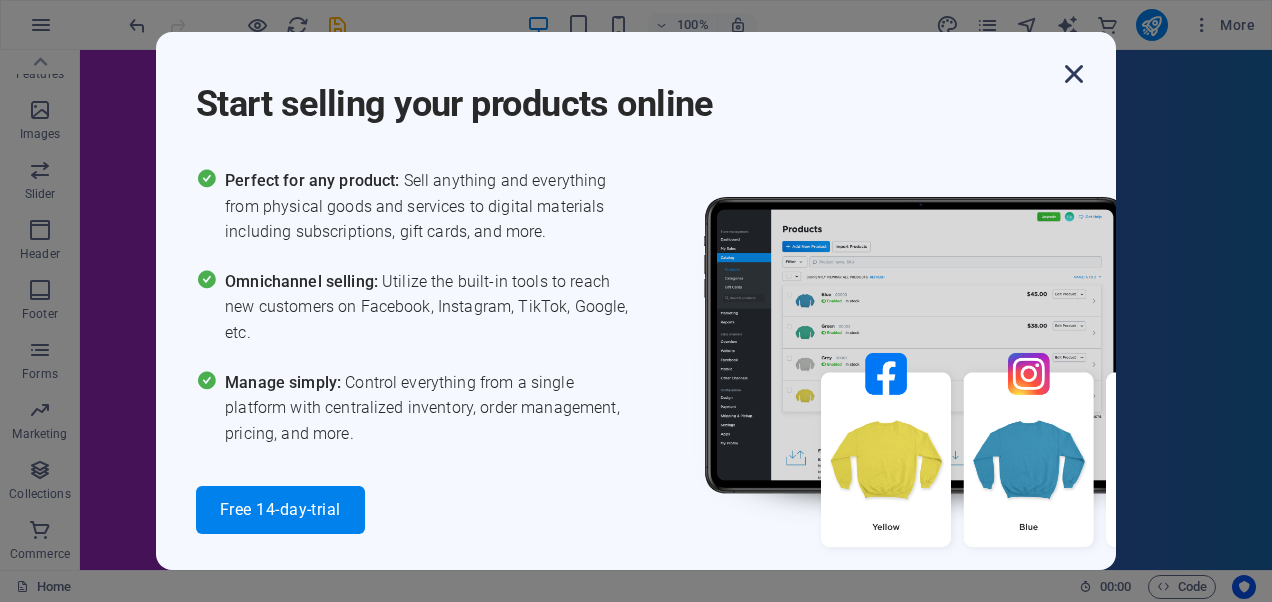 click at bounding box center [1074, 74] 